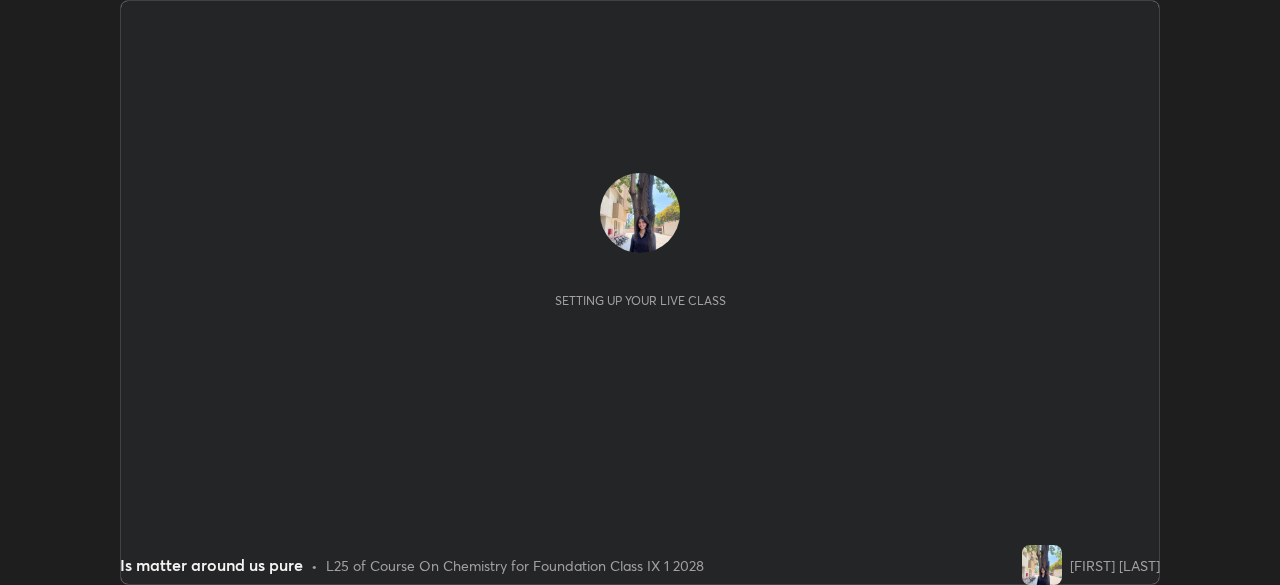 scroll, scrollTop: 0, scrollLeft: 0, axis: both 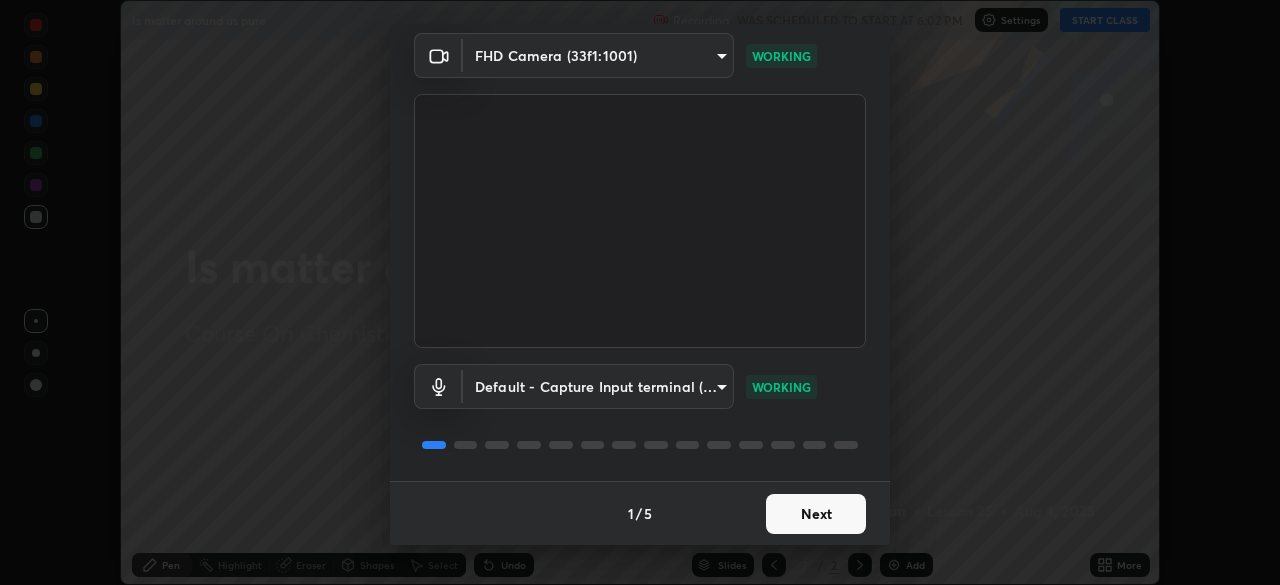 click on "Next" at bounding box center (816, 514) 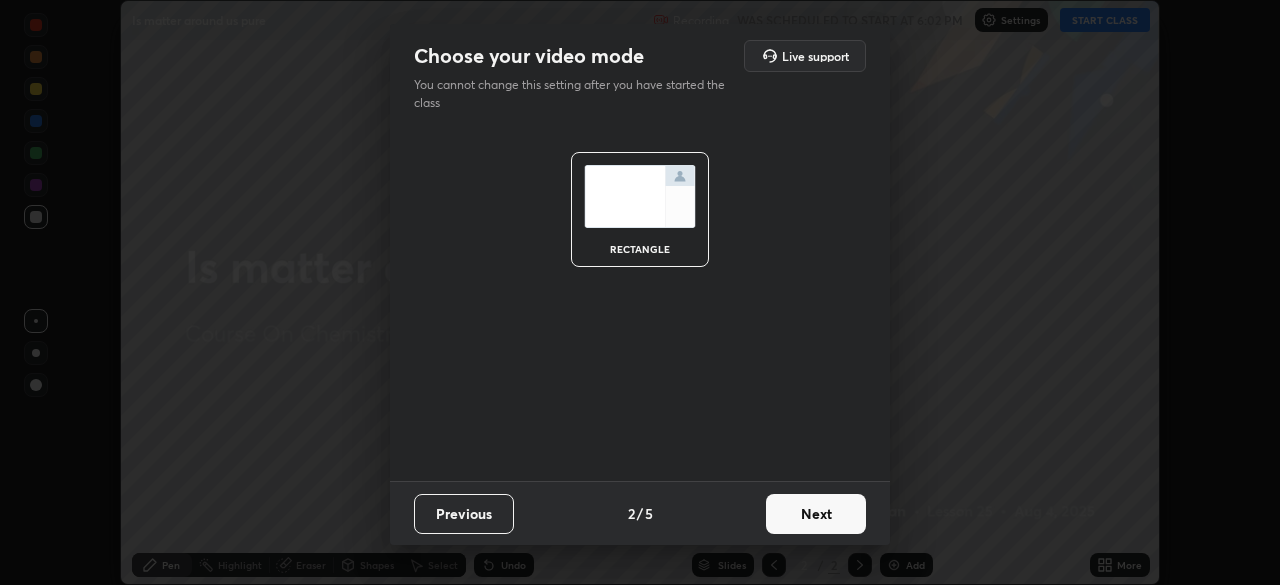 scroll, scrollTop: 0, scrollLeft: 0, axis: both 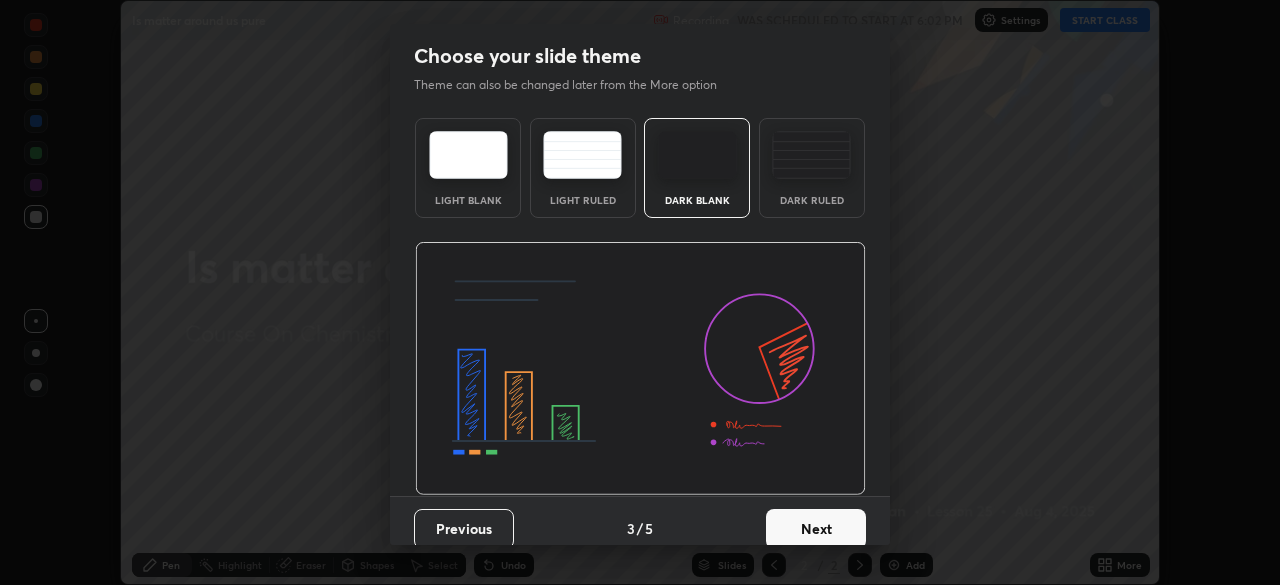 click on "Next" at bounding box center (816, 529) 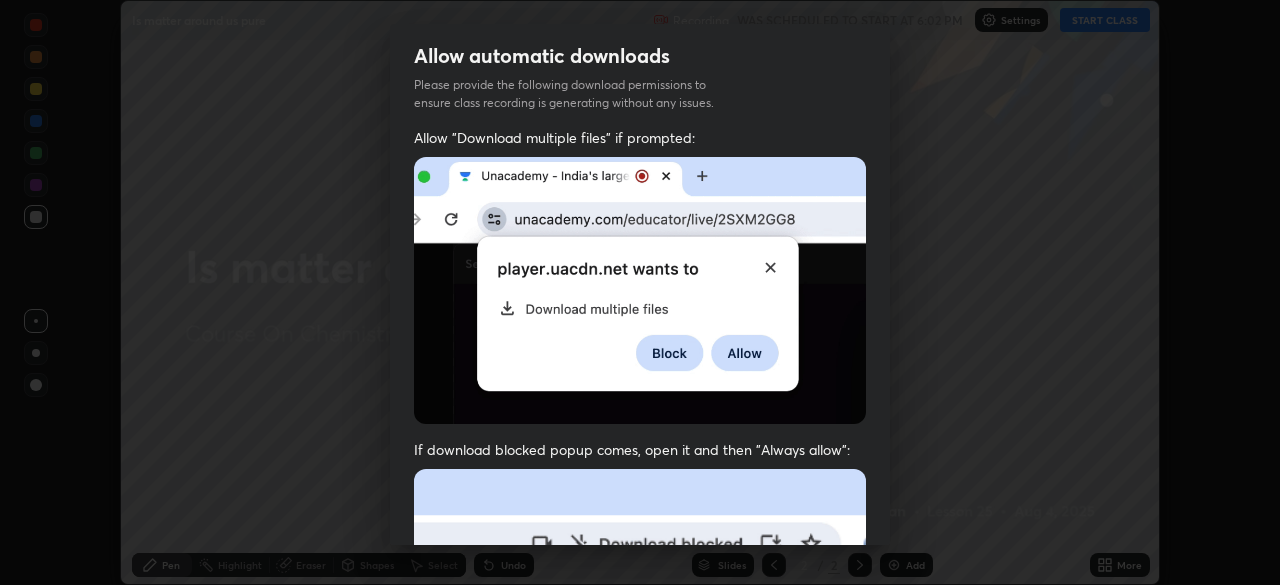 click at bounding box center [640, 687] 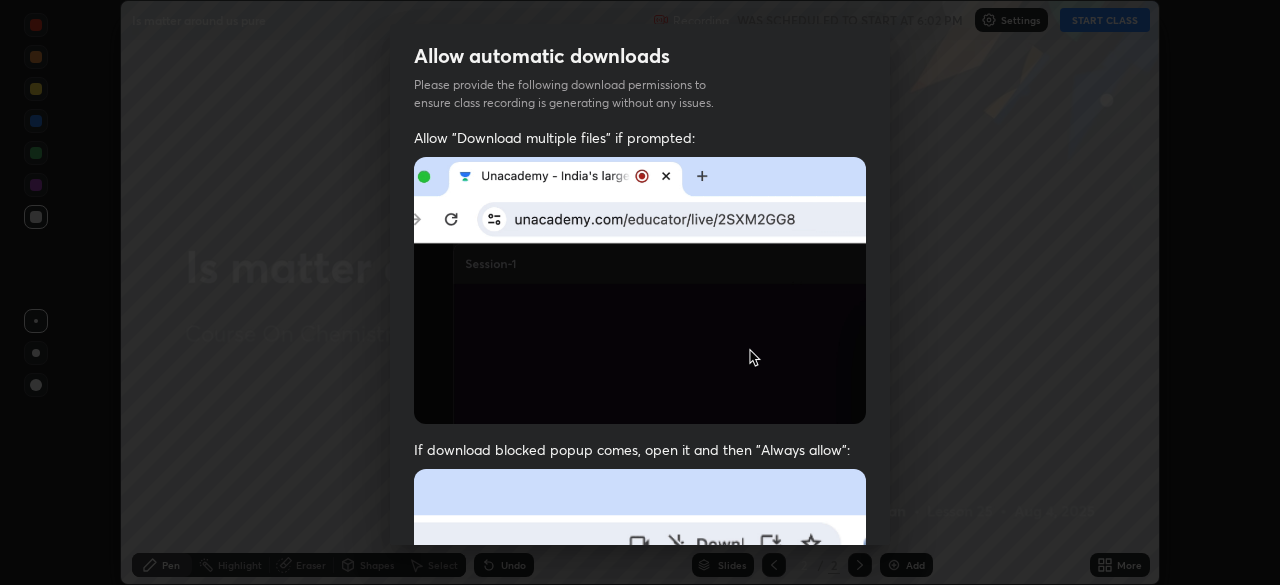 click at bounding box center [640, 687] 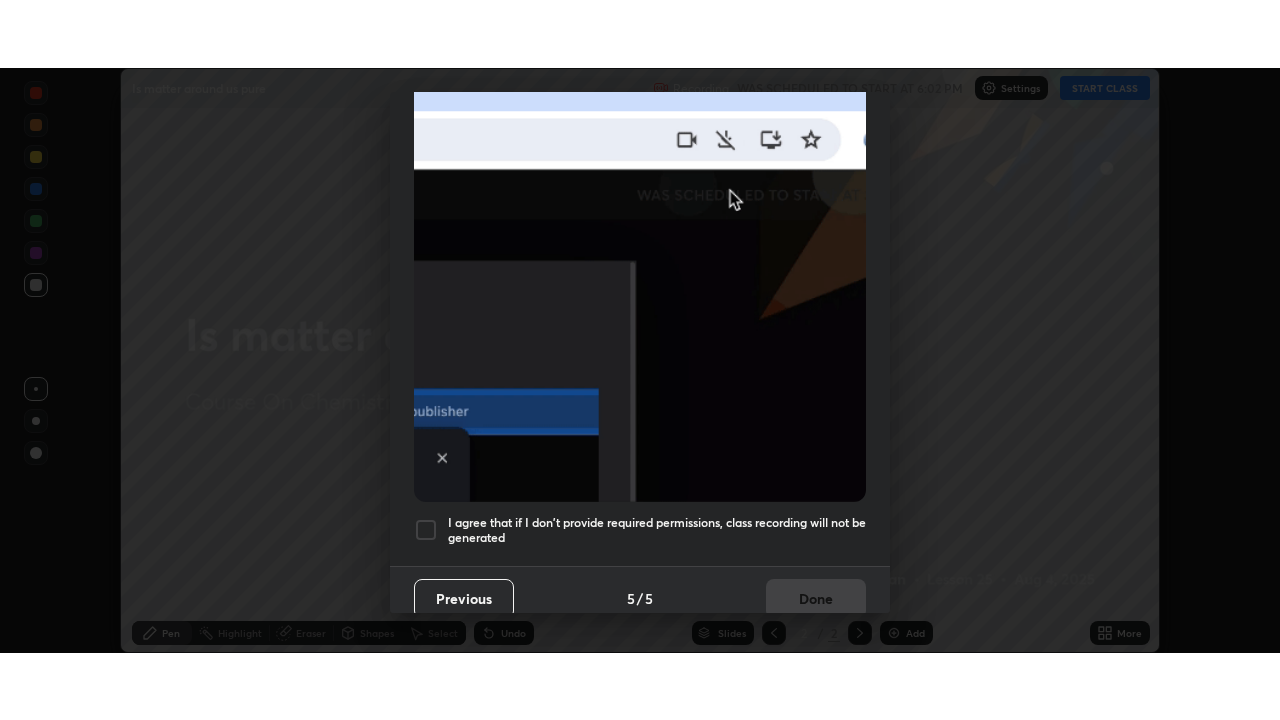 scroll, scrollTop: 479, scrollLeft: 0, axis: vertical 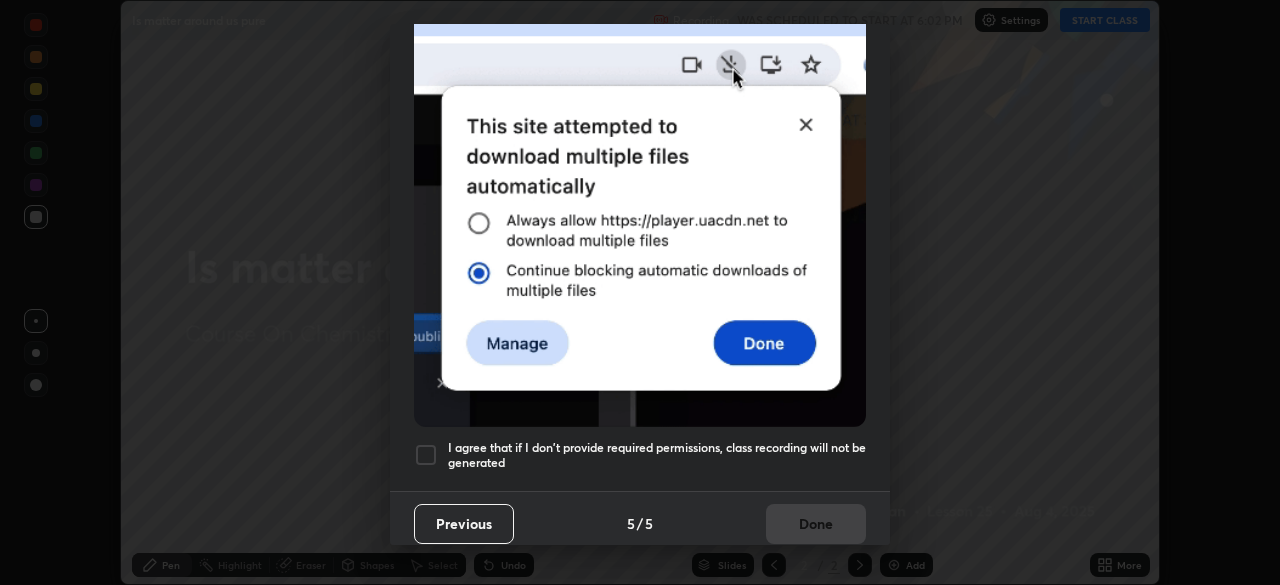 click at bounding box center (426, 455) 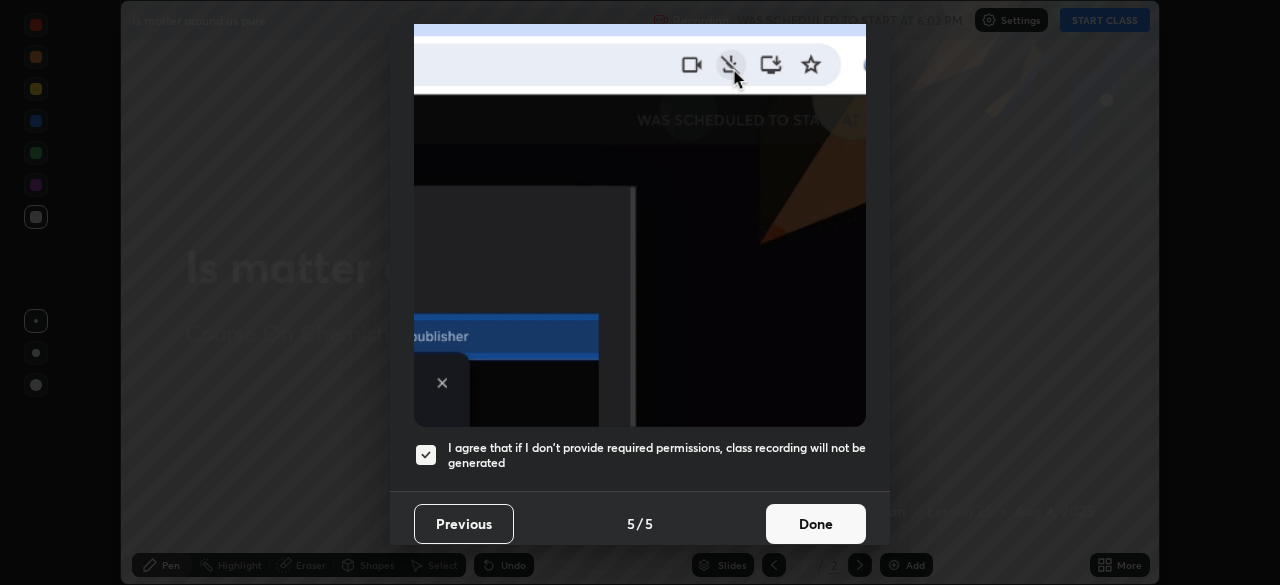 click on "Done" at bounding box center [816, 524] 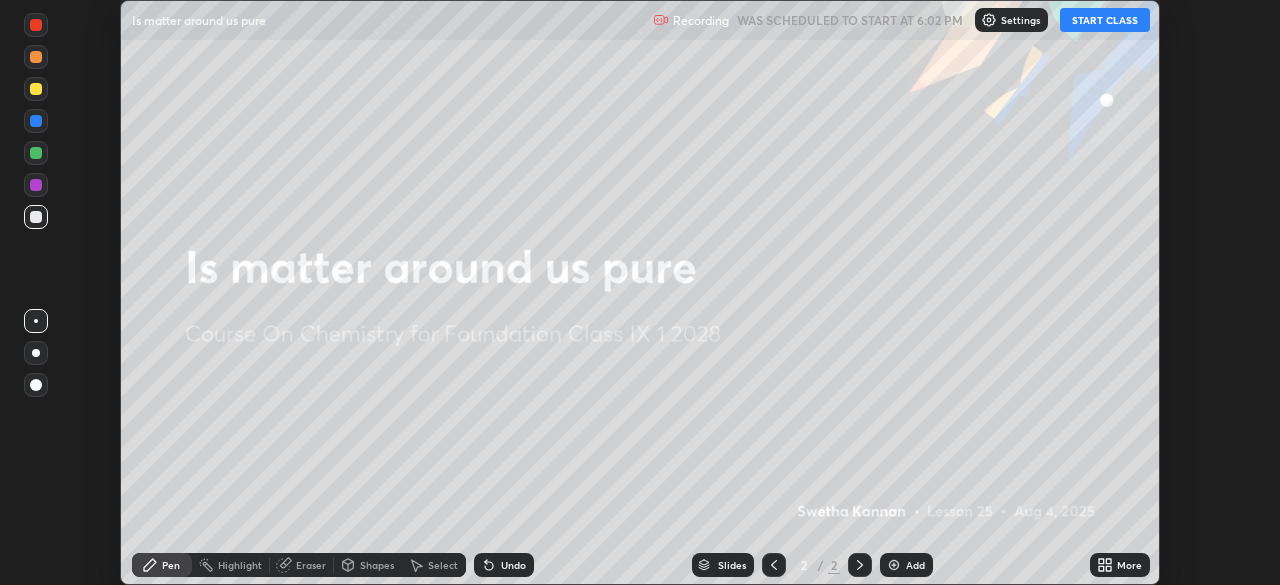 click on "START CLASS" at bounding box center (1105, 20) 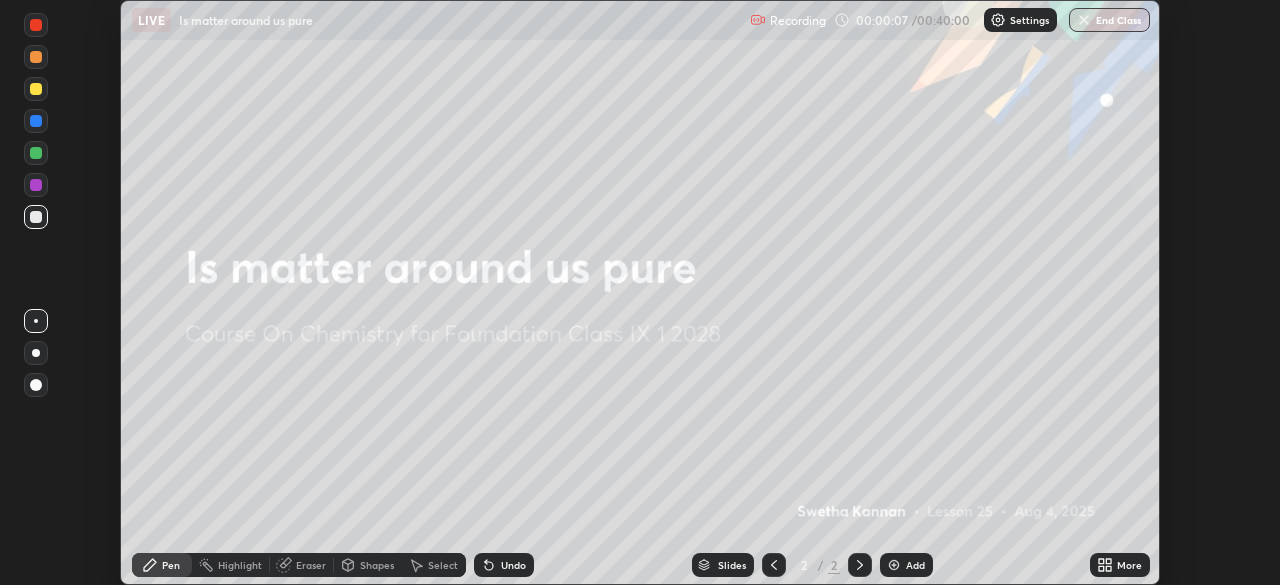 click 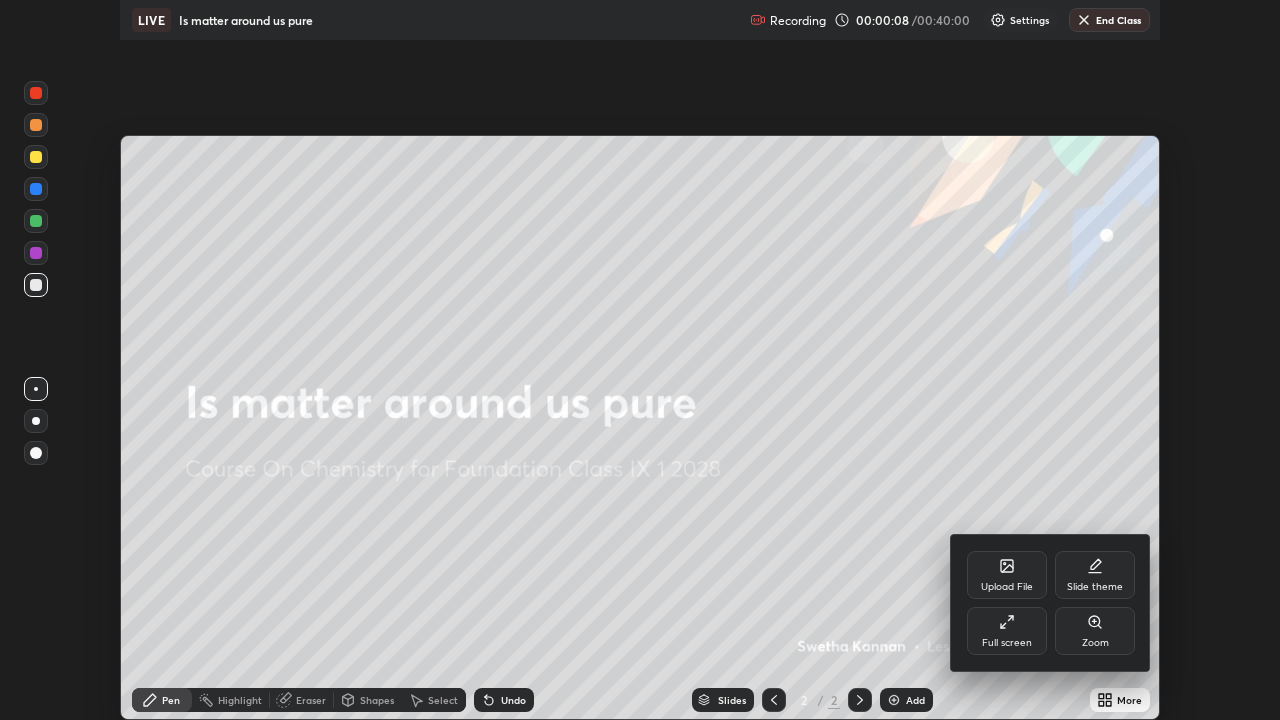 click on "Upload File" at bounding box center [1007, 587] 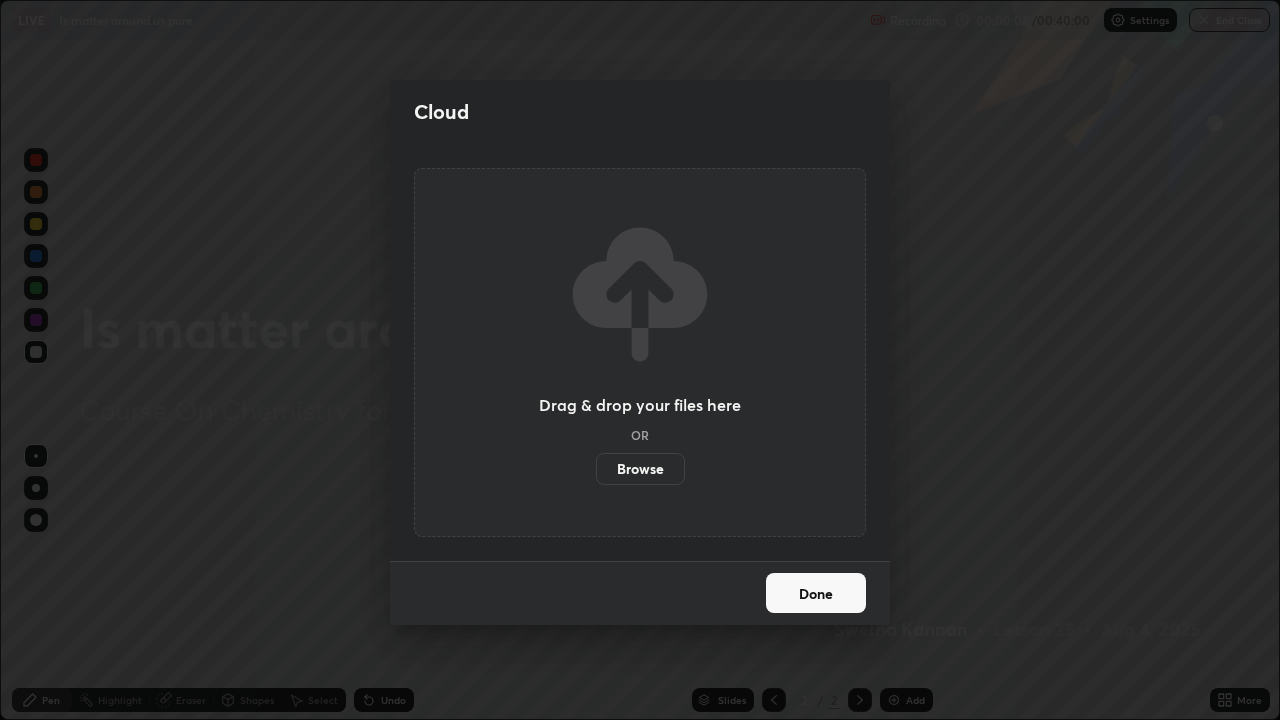 scroll, scrollTop: 99280, scrollLeft: 98720, axis: both 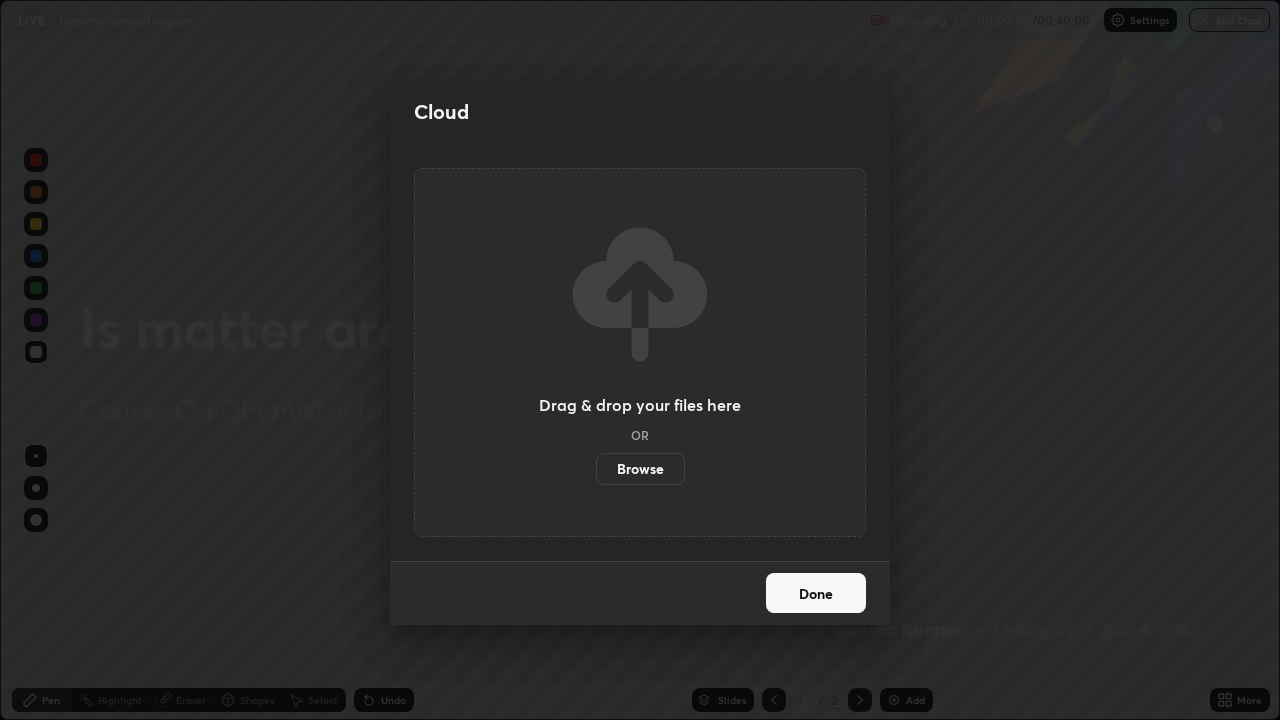 click on "Done" at bounding box center [816, 593] 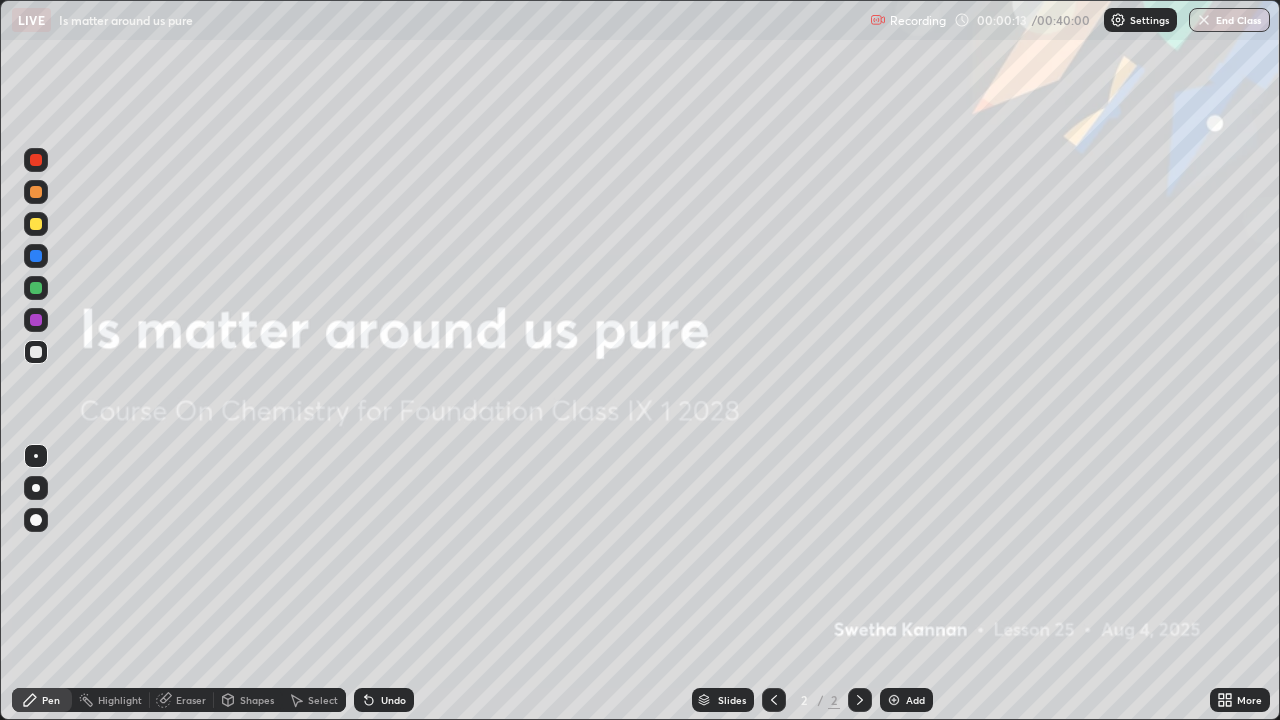 click on "Add" at bounding box center (915, 700) 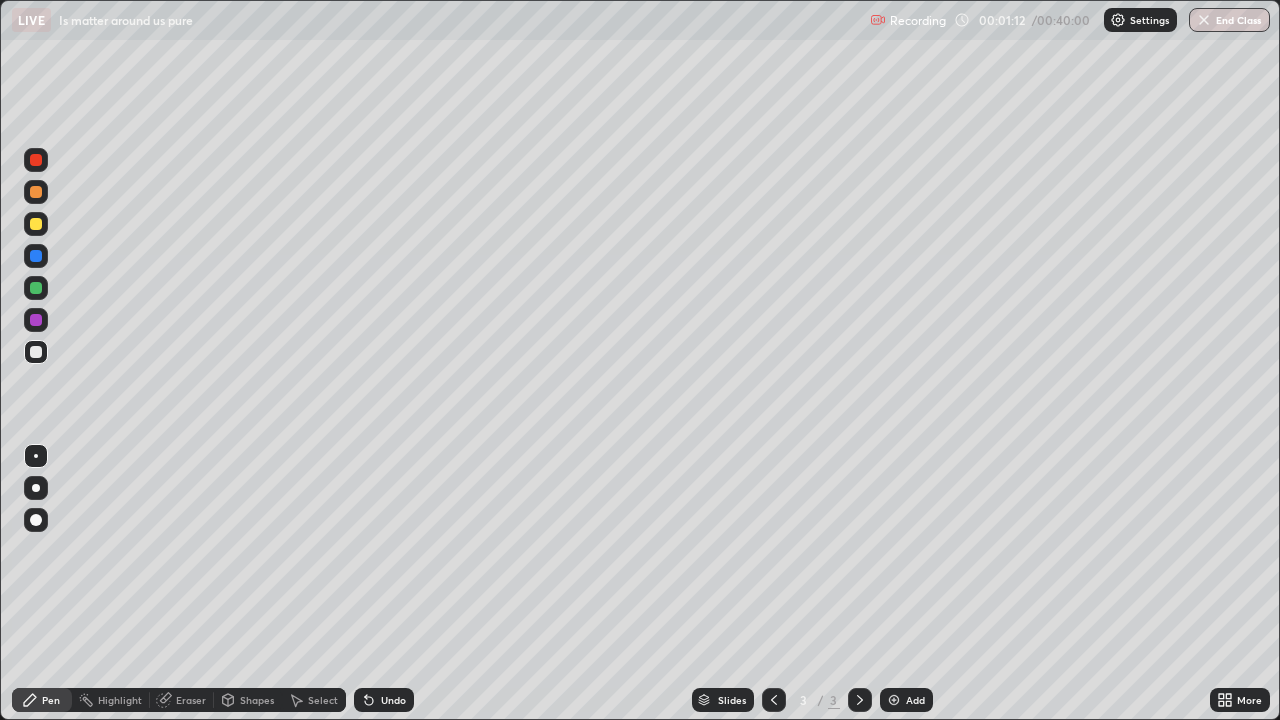 click at bounding box center (36, 320) 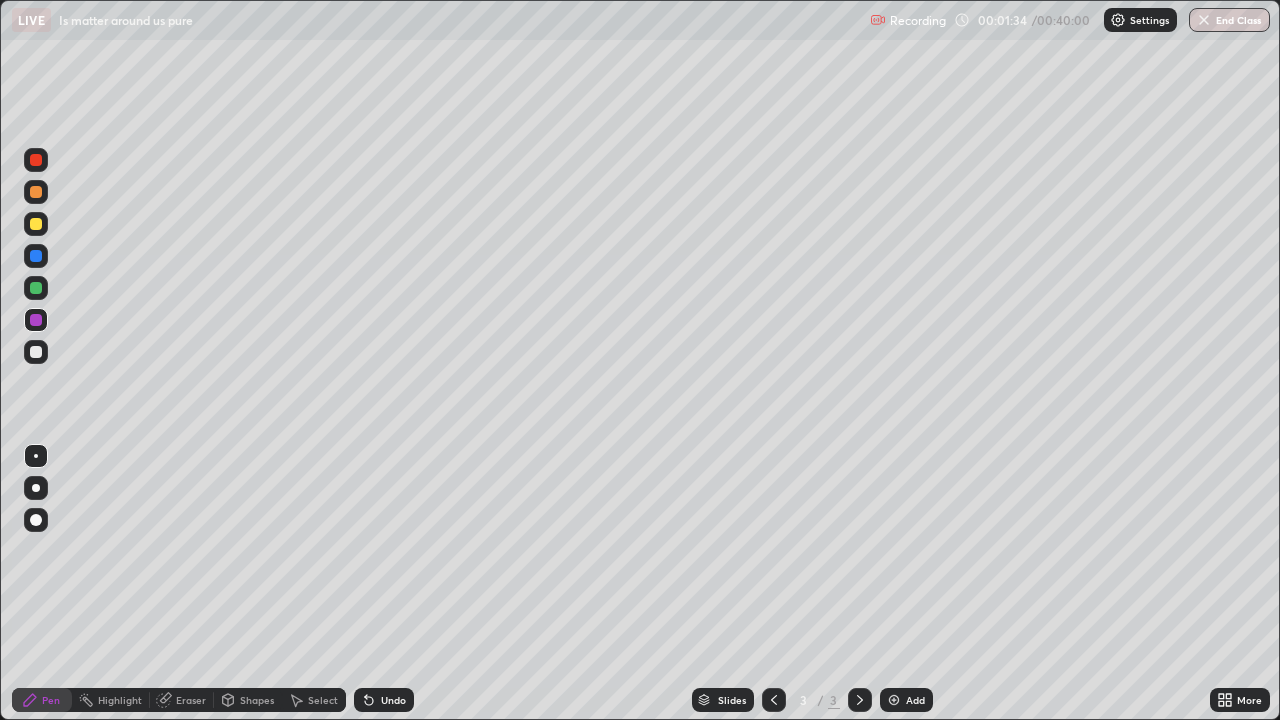click at bounding box center (36, 256) 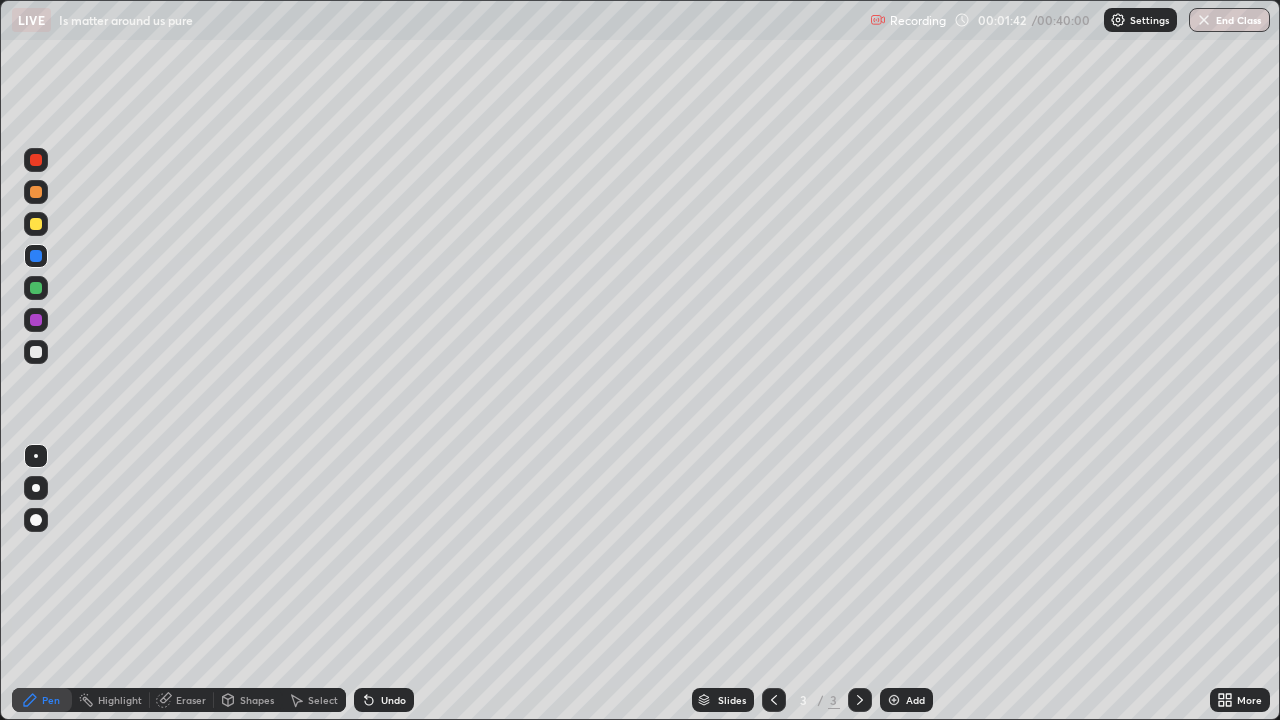 click at bounding box center (36, 256) 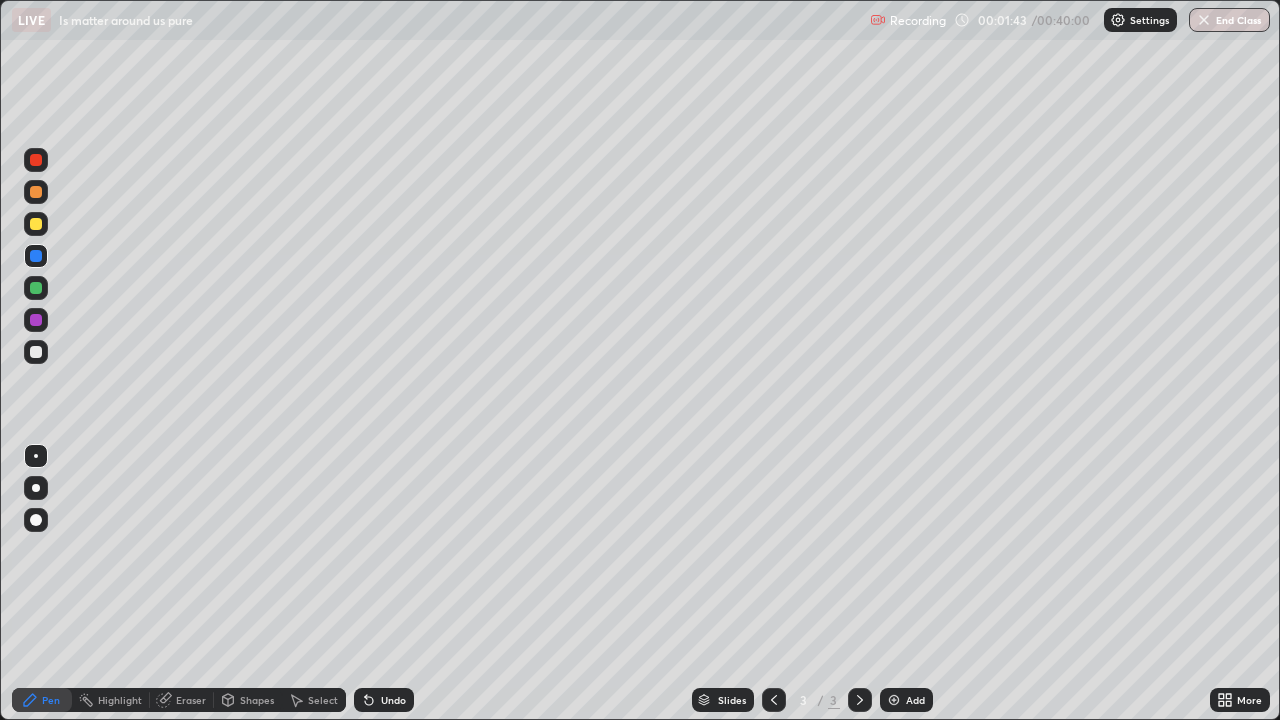 click at bounding box center (36, 224) 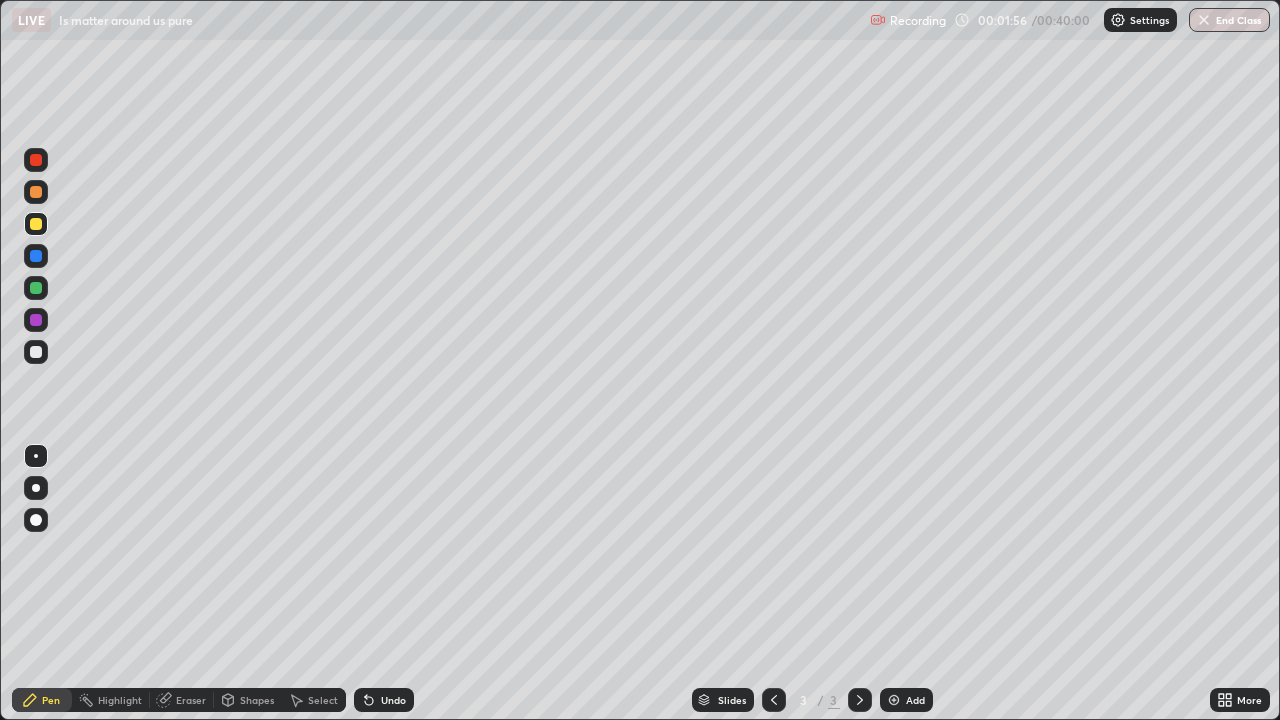 click at bounding box center [36, 256] 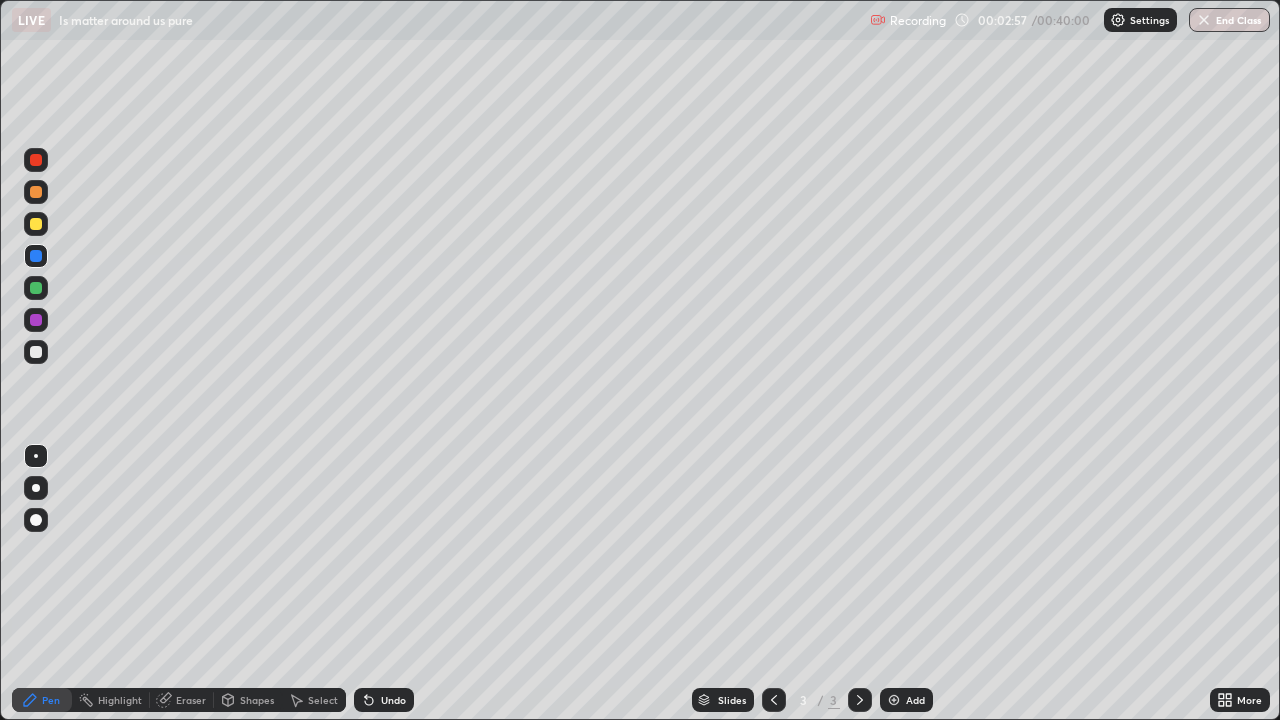 click at bounding box center [36, 288] 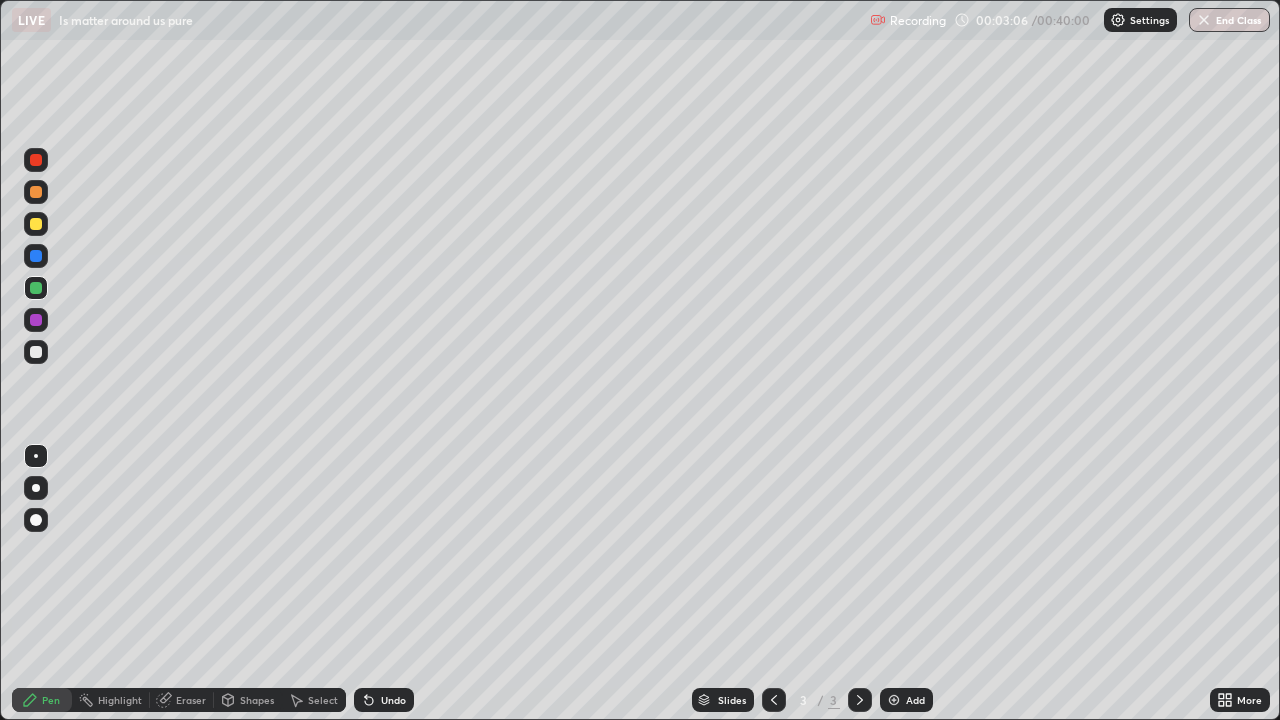 click at bounding box center [36, 224] 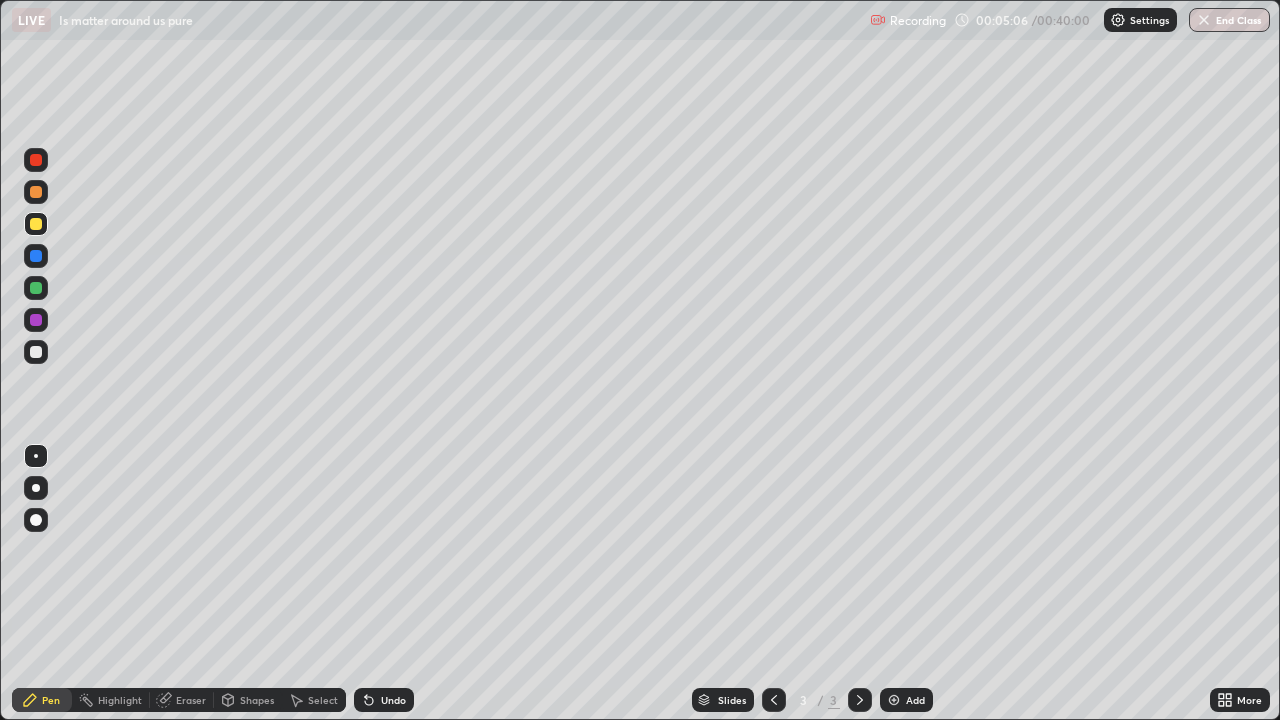 click at bounding box center (36, 288) 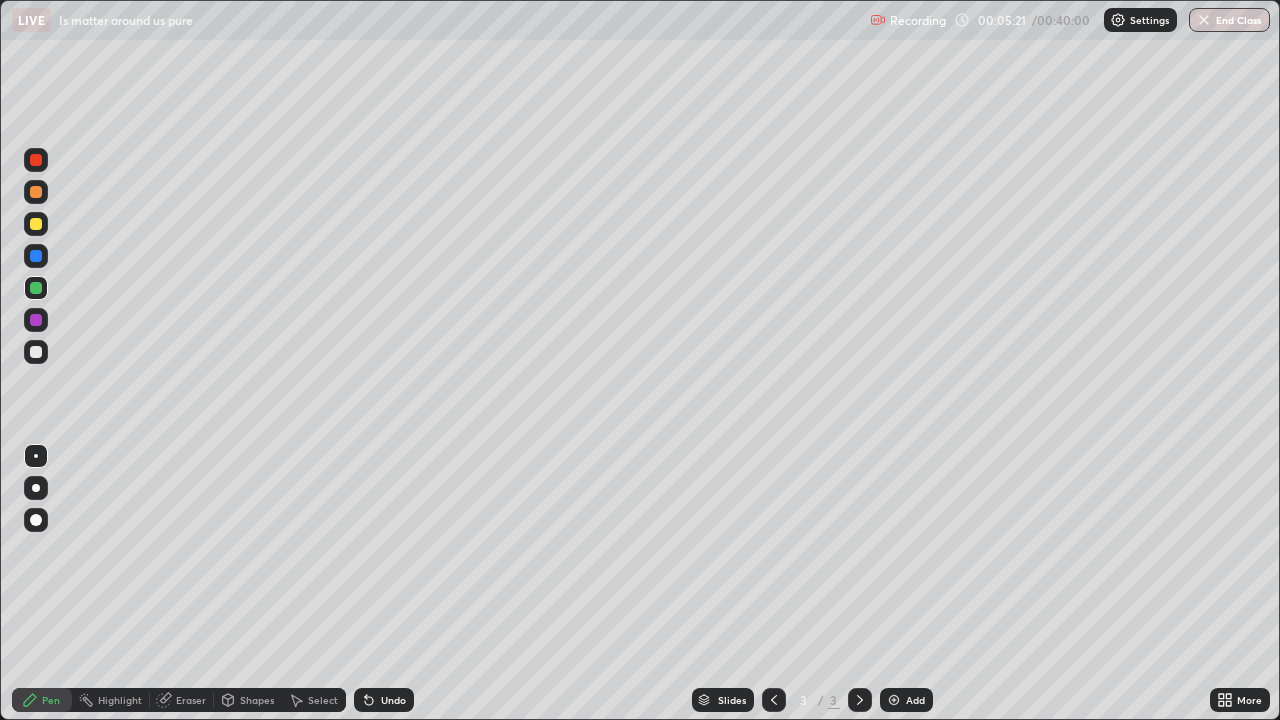 click at bounding box center [36, 224] 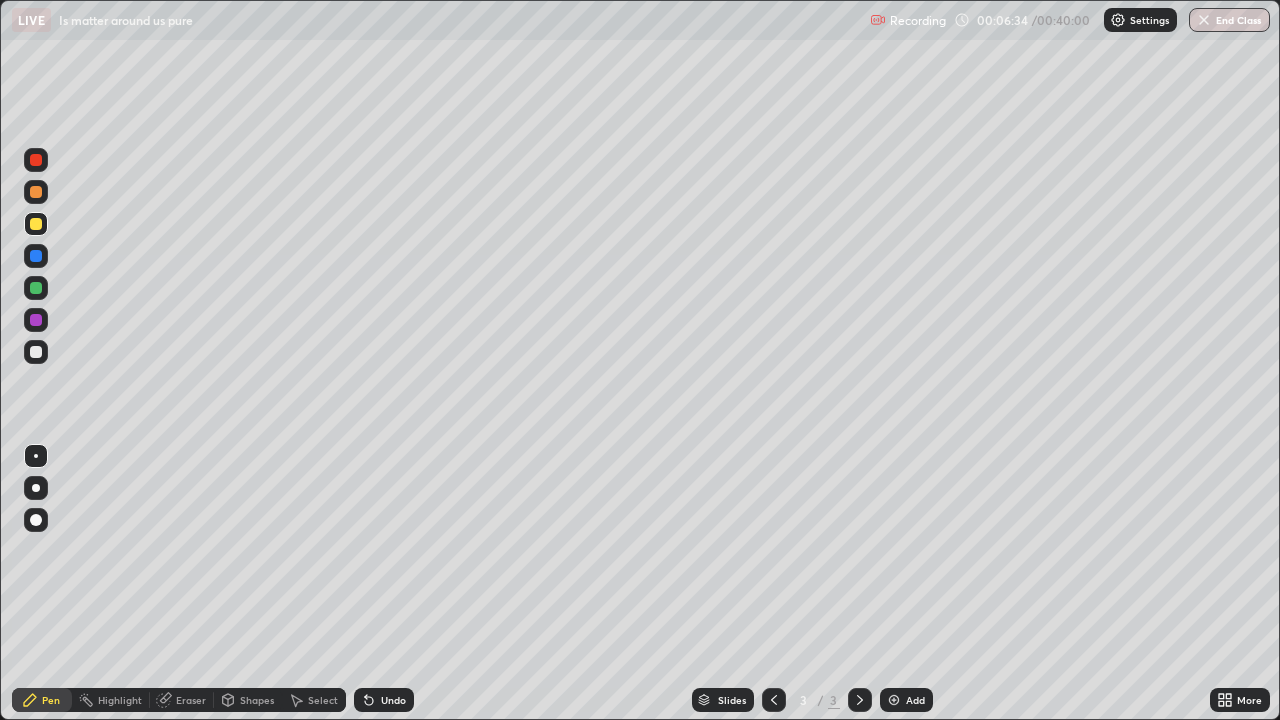 click at bounding box center (36, 288) 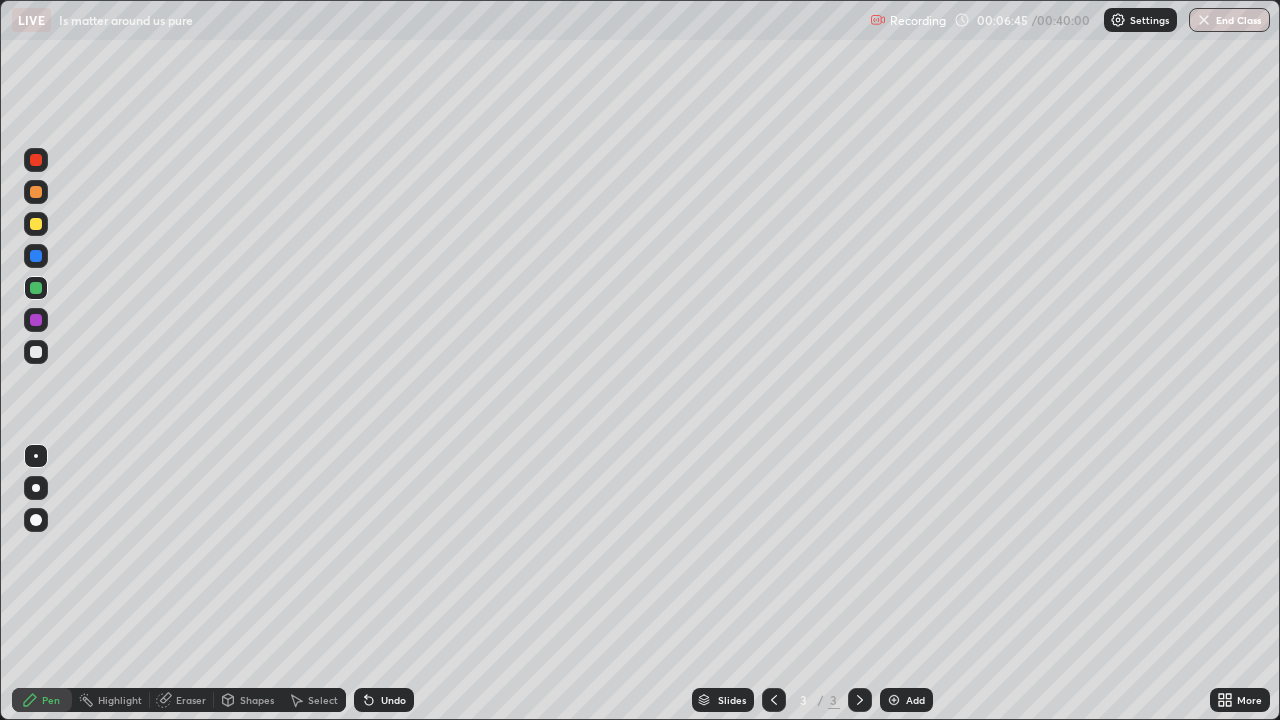 click at bounding box center (36, 320) 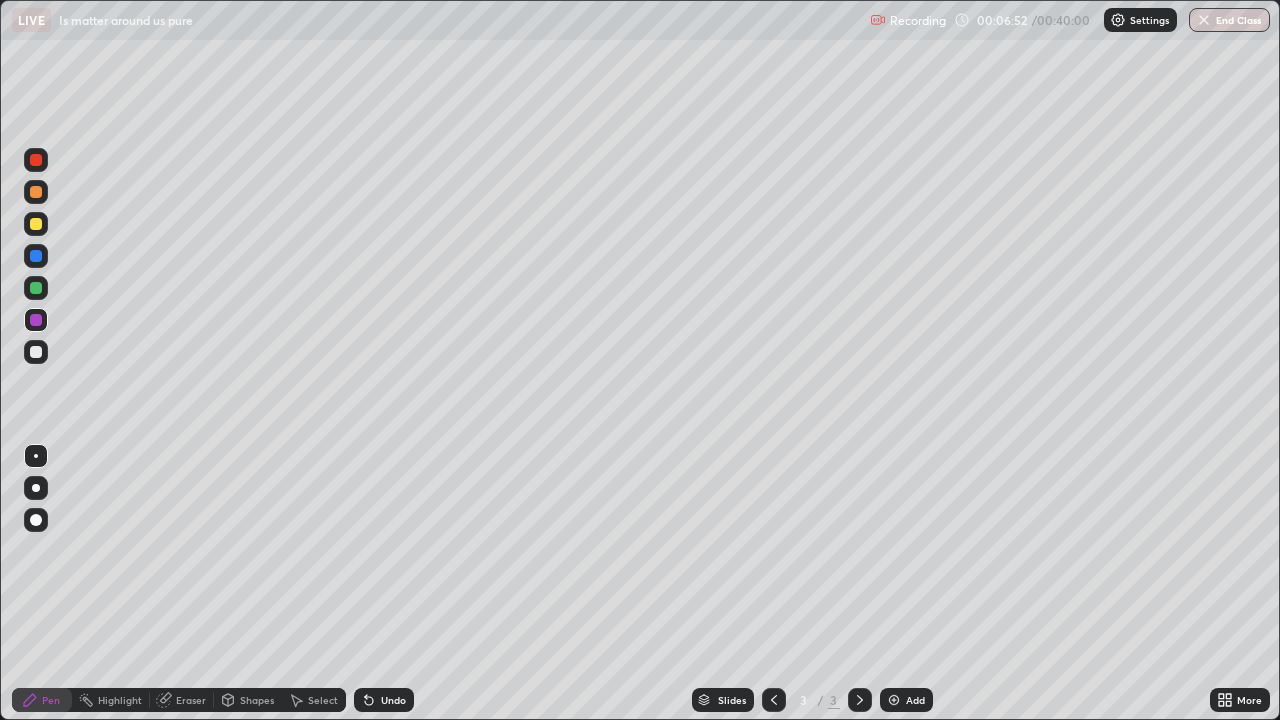 click at bounding box center [36, 352] 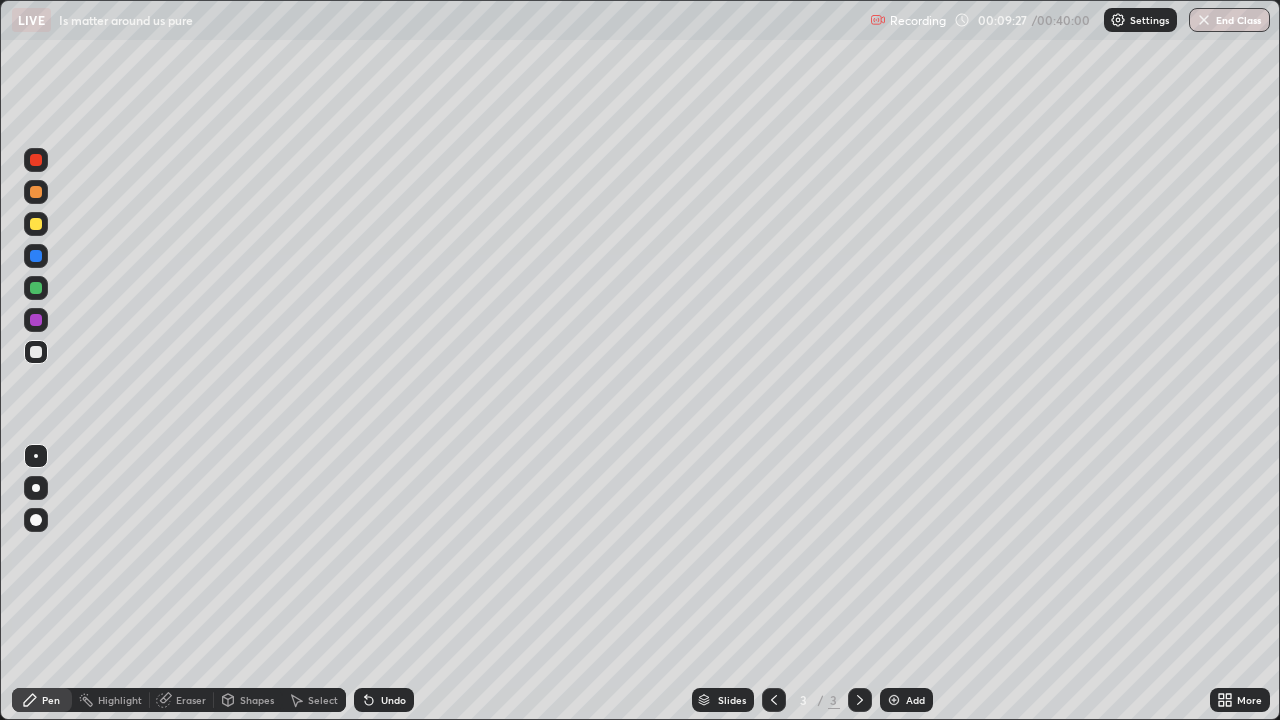 click at bounding box center [36, 160] 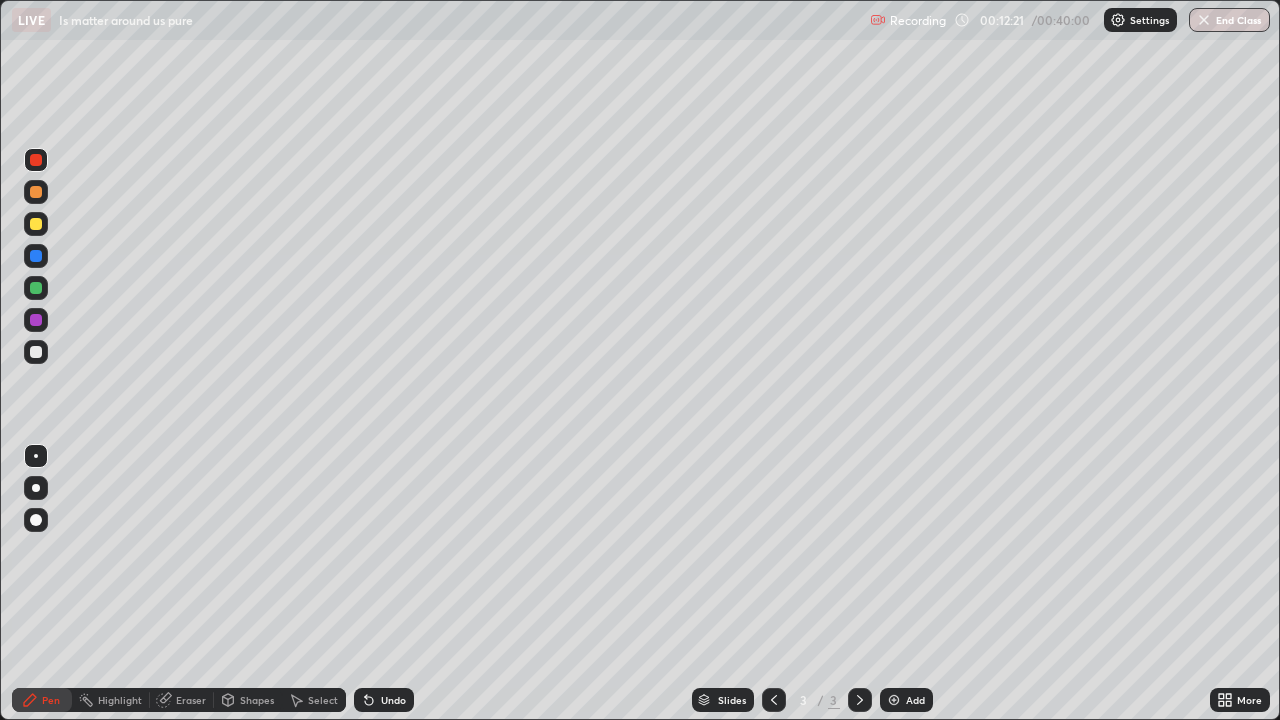 click on "Add" at bounding box center (906, 700) 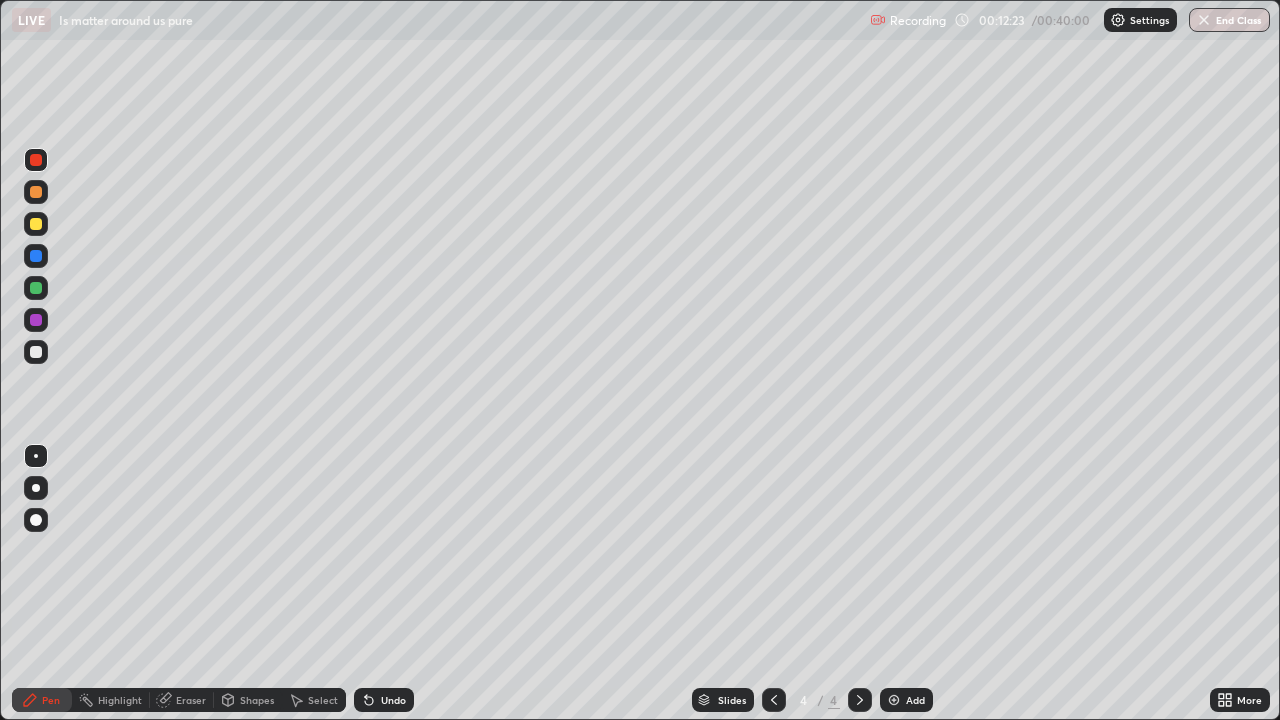 click at bounding box center [36, 320] 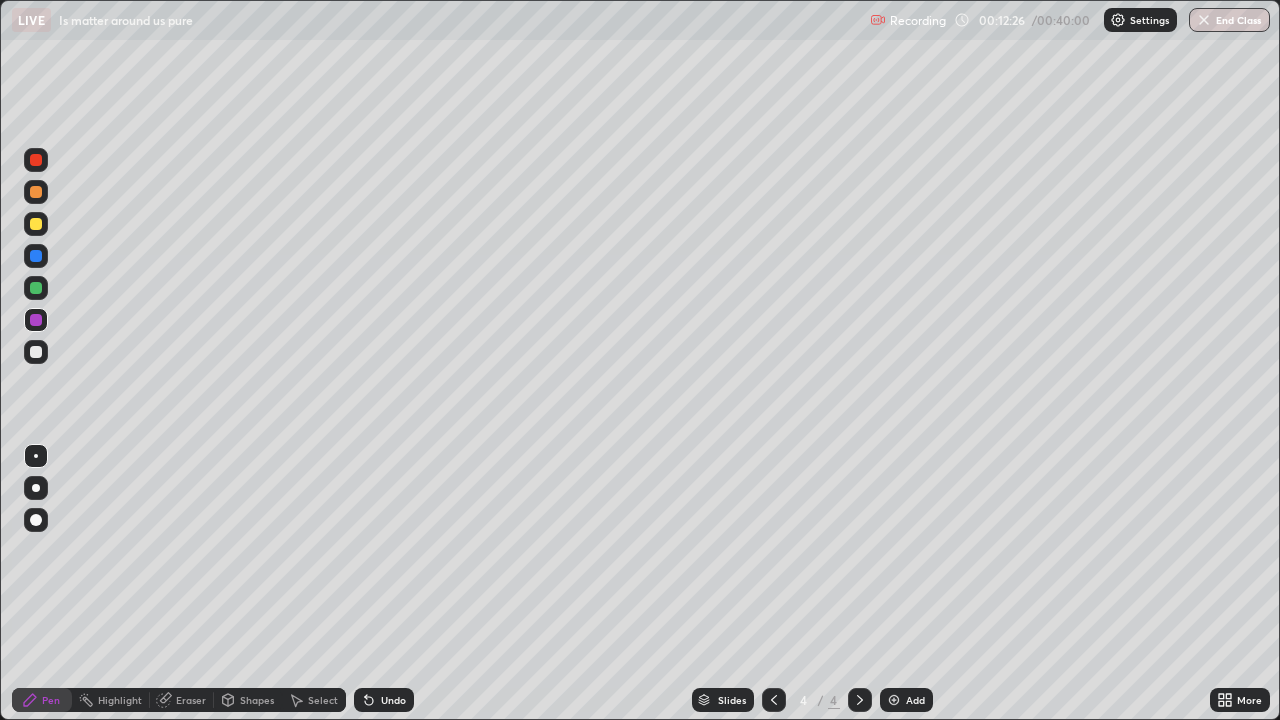 click at bounding box center (36, 288) 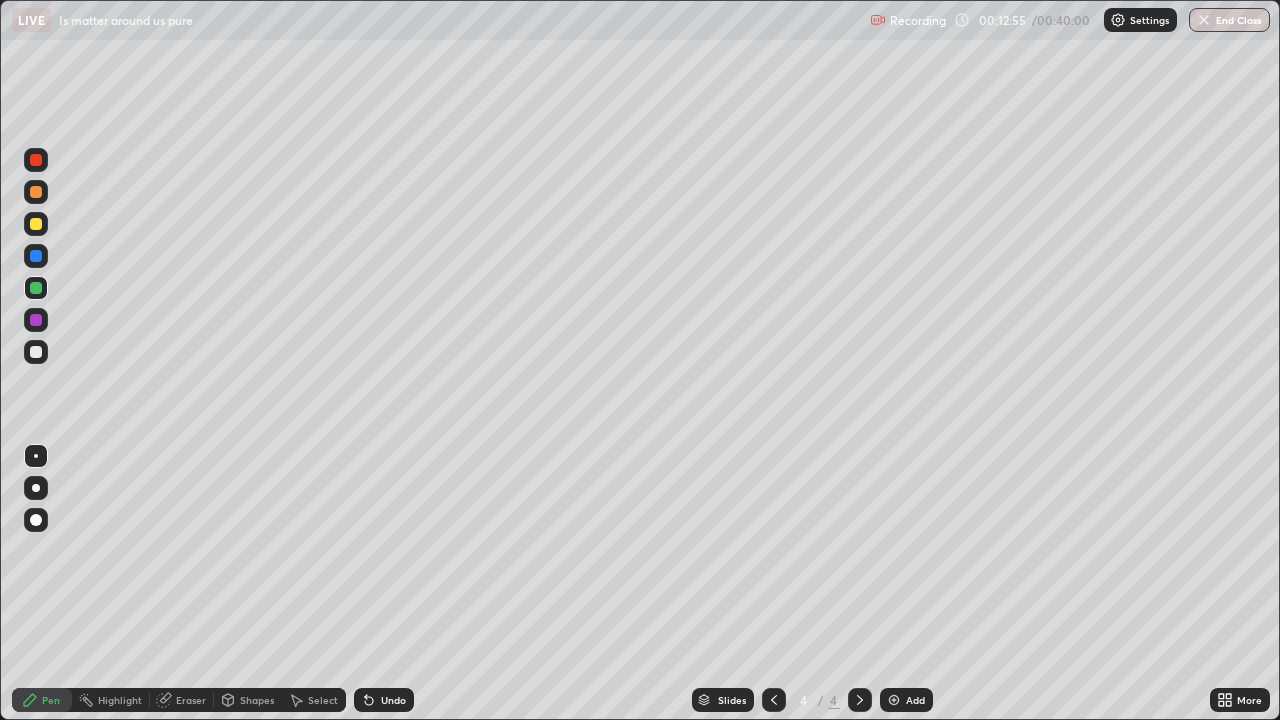 click at bounding box center [36, 288] 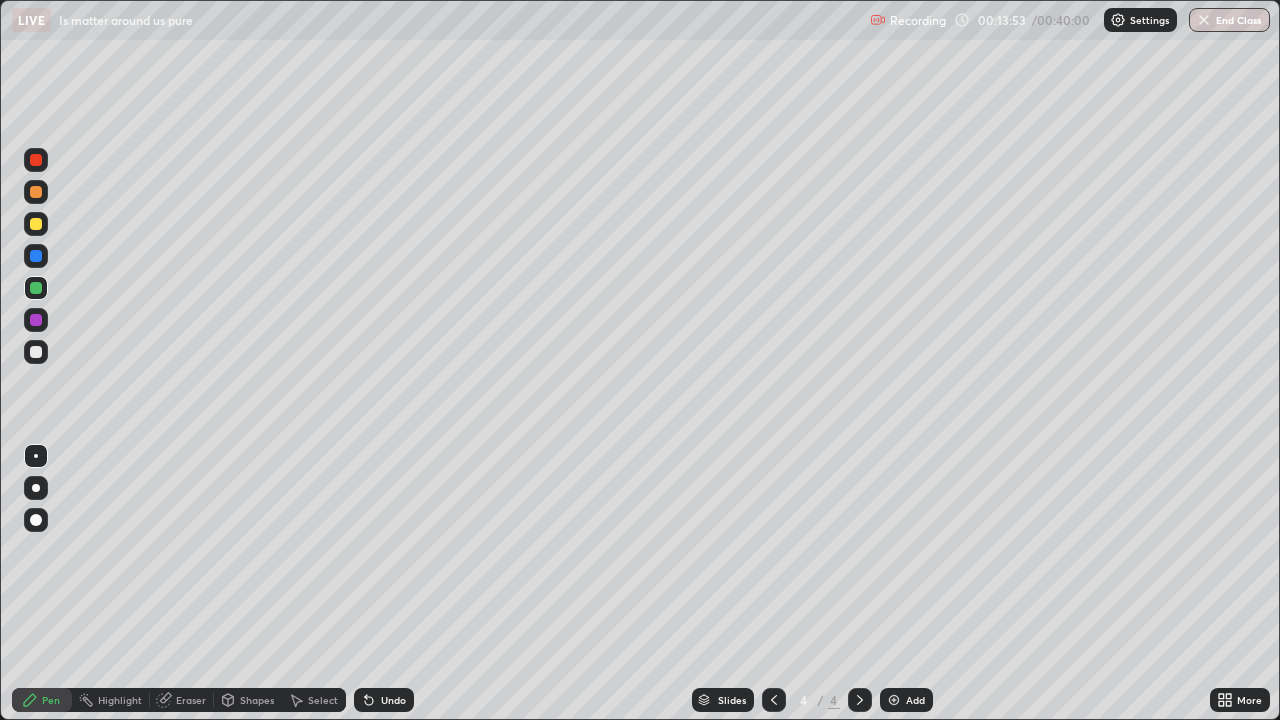 click at bounding box center [36, 320] 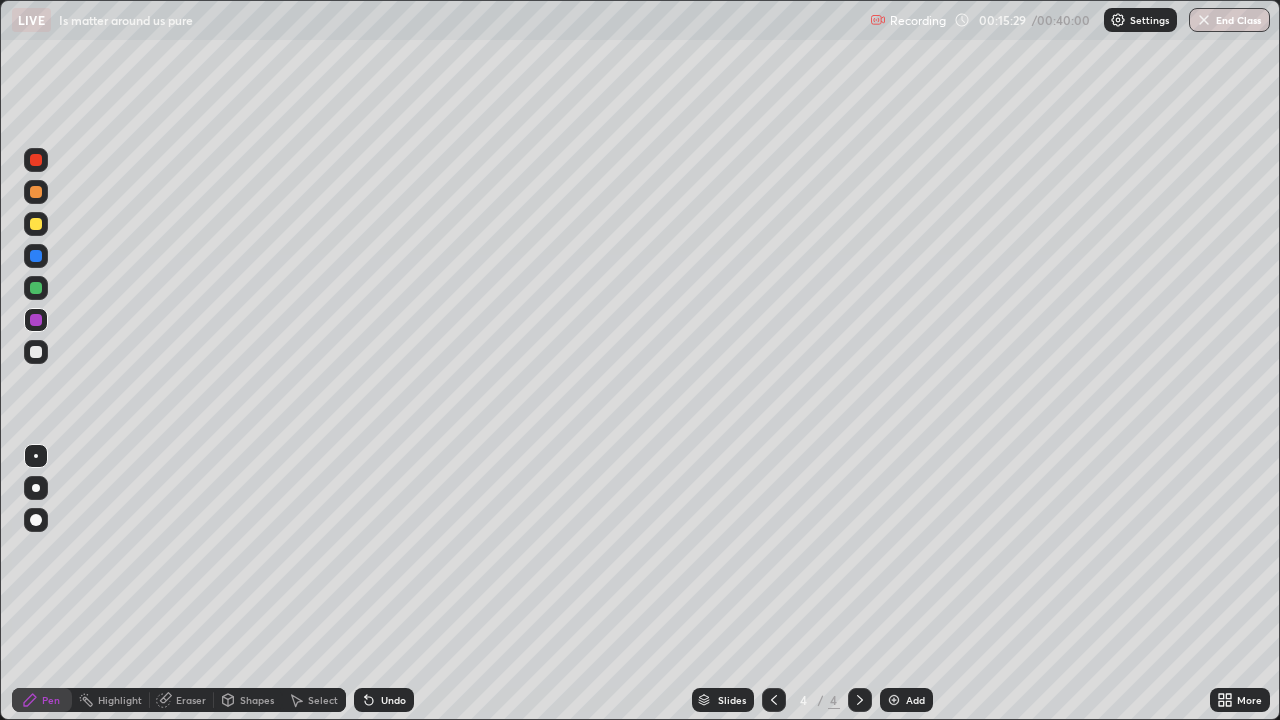 click at bounding box center (36, 288) 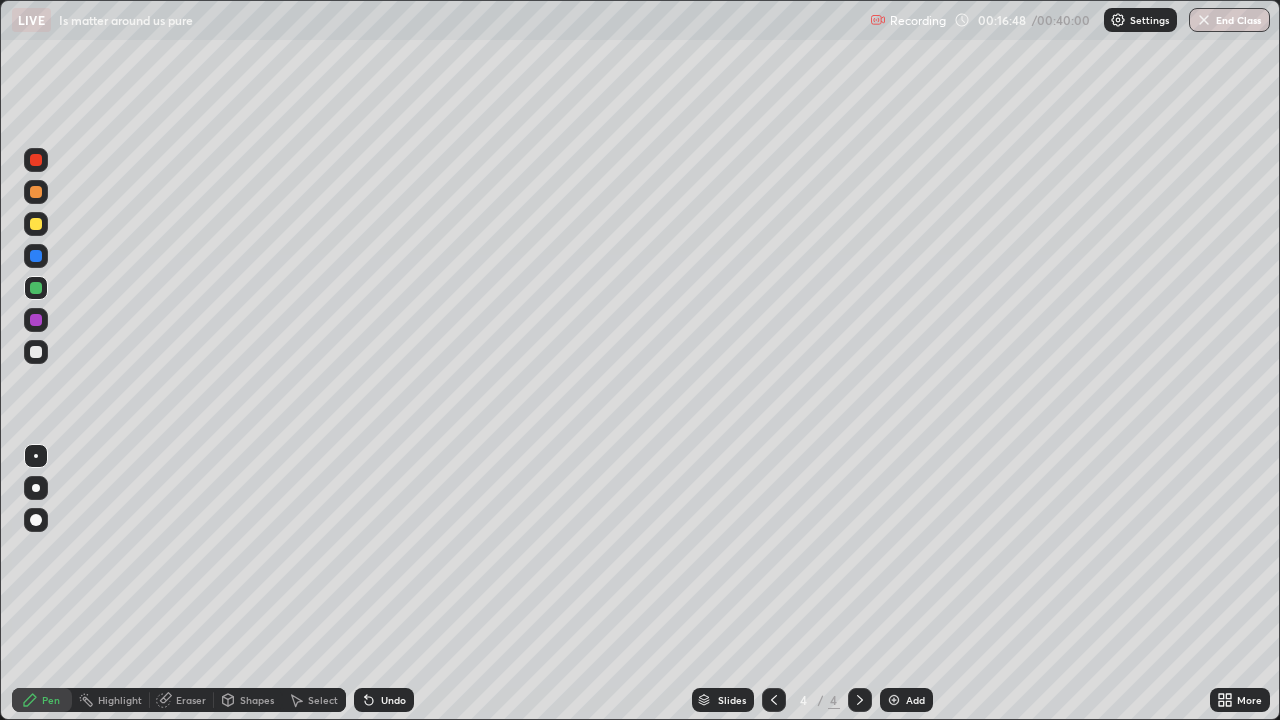 click at bounding box center (36, 288) 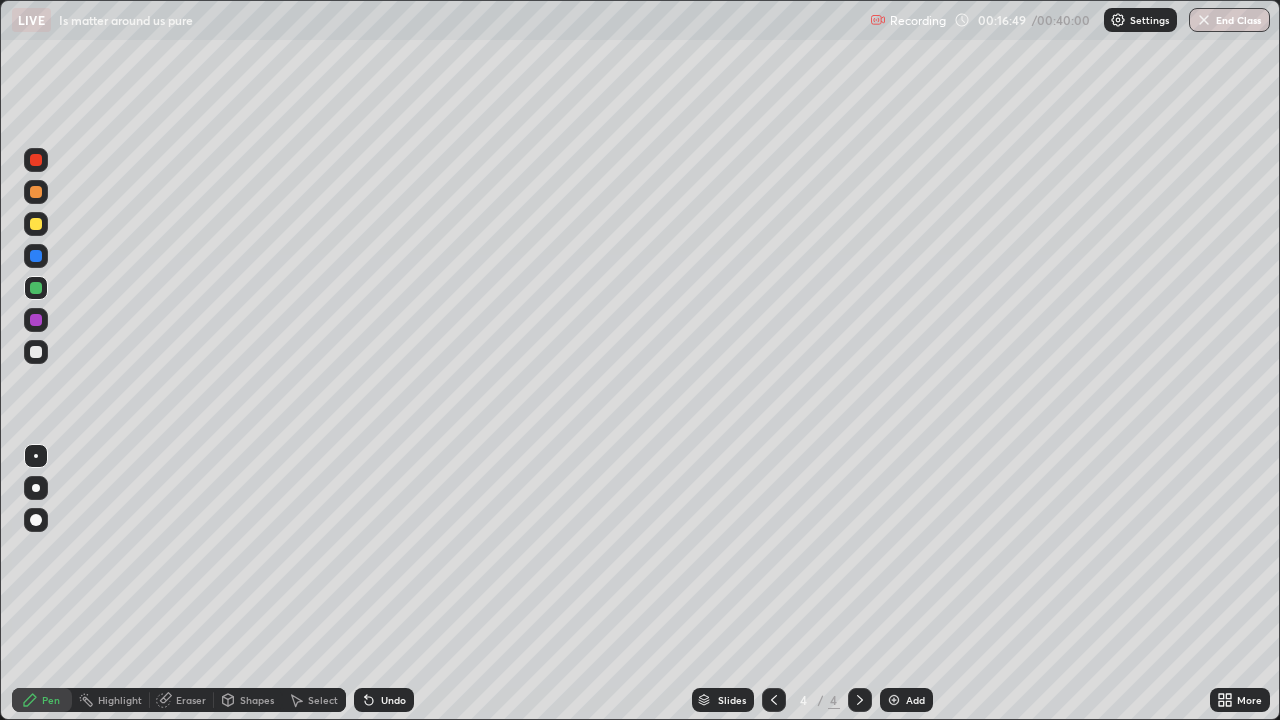 click at bounding box center (36, 256) 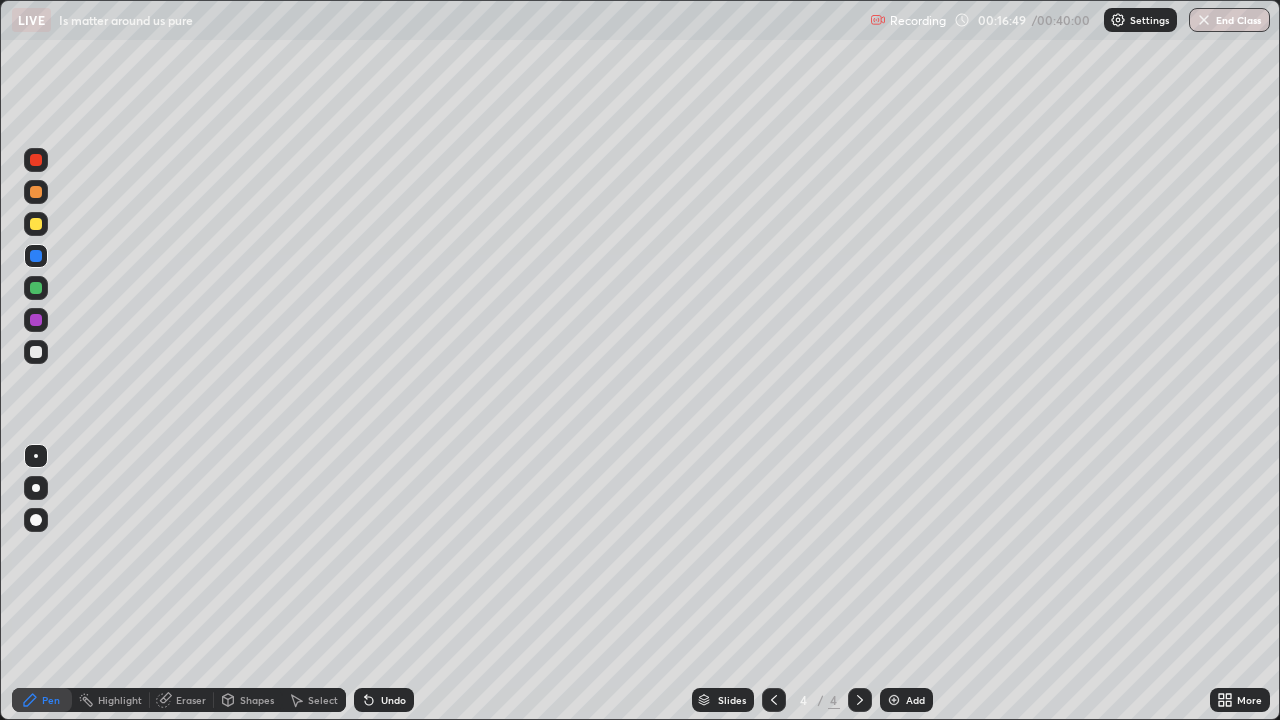 click at bounding box center [36, 224] 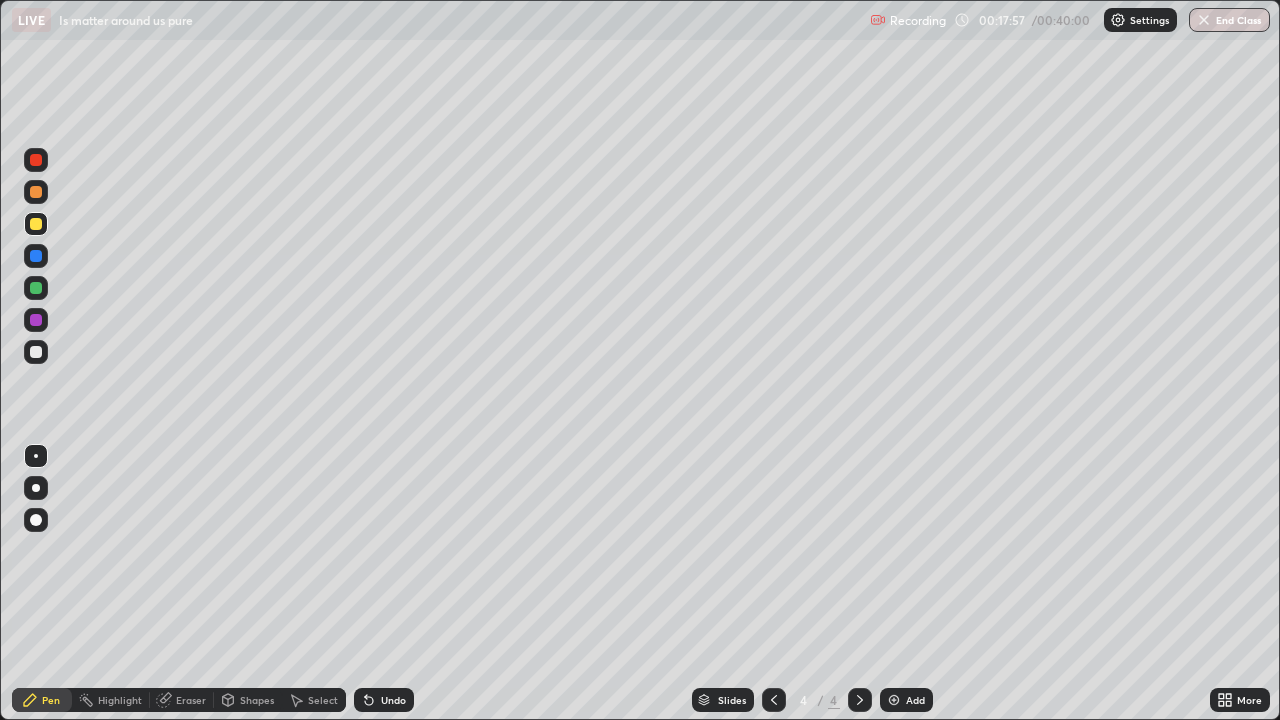 click on "Undo" at bounding box center (384, 700) 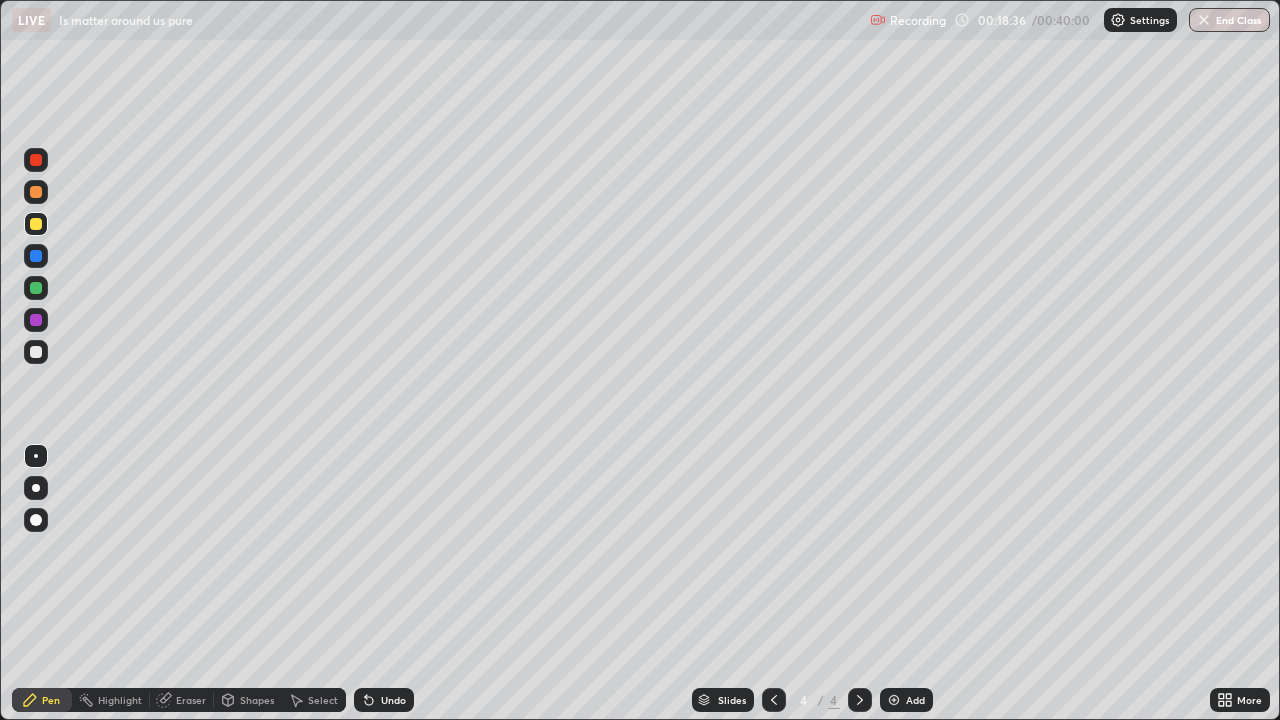 click at bounding box center [36, 288] 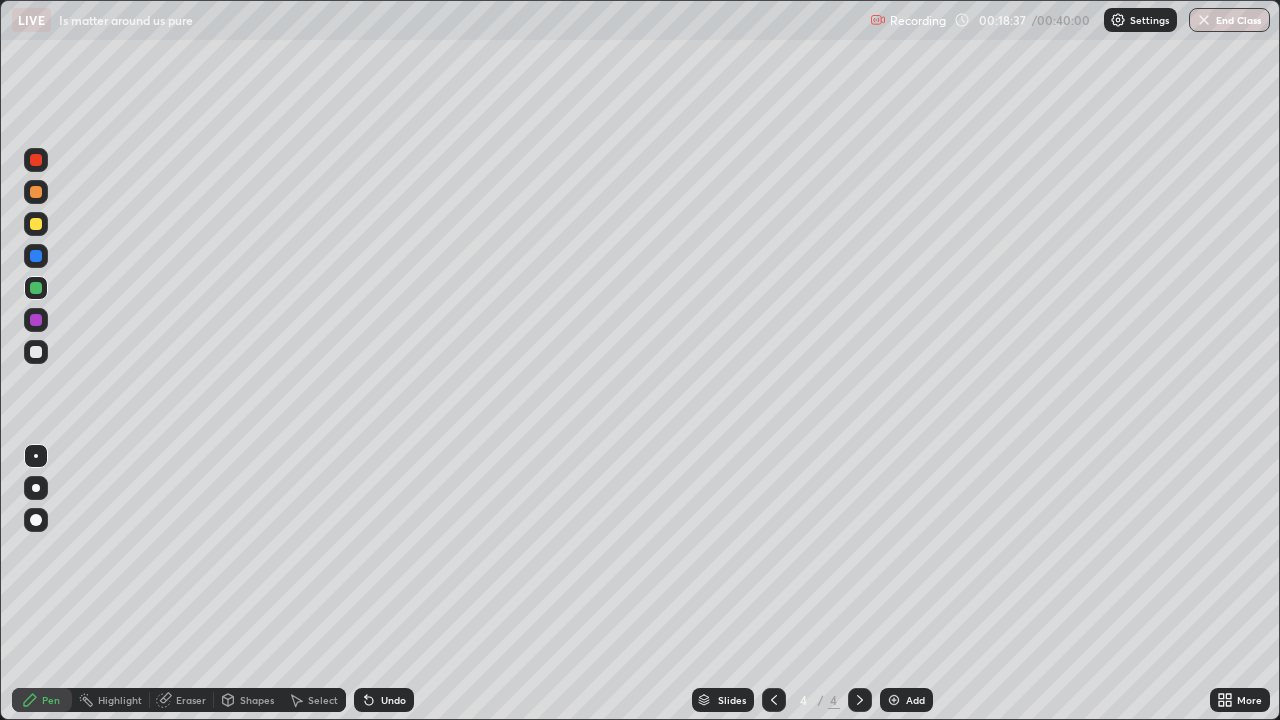click at bounding box center [36, 256] 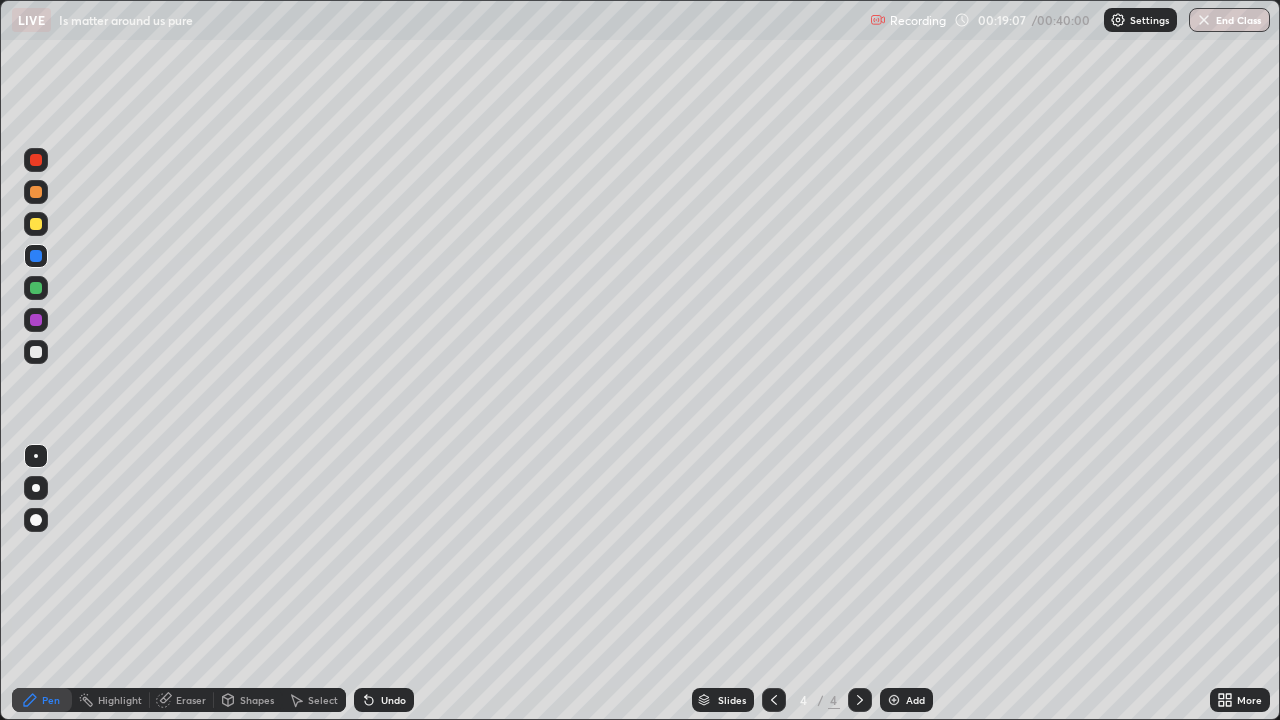 click at bounding box center (36, 320) 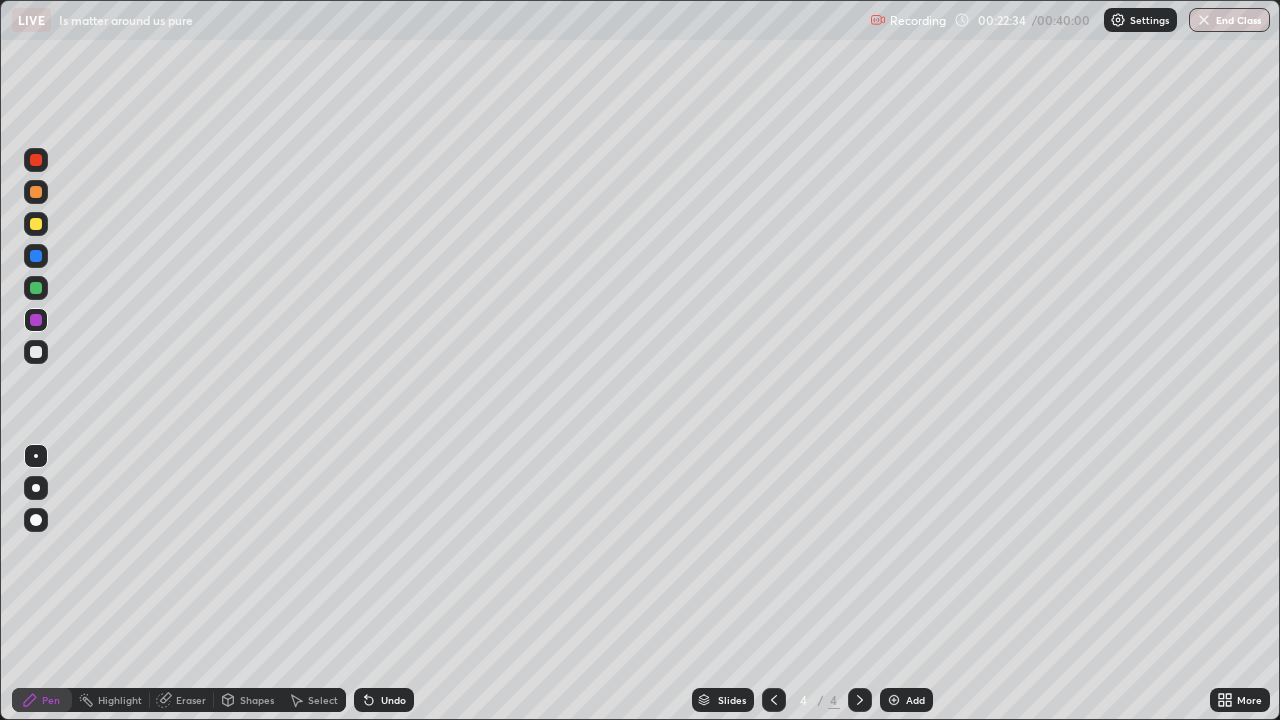 click at bounding box center (36, 192) 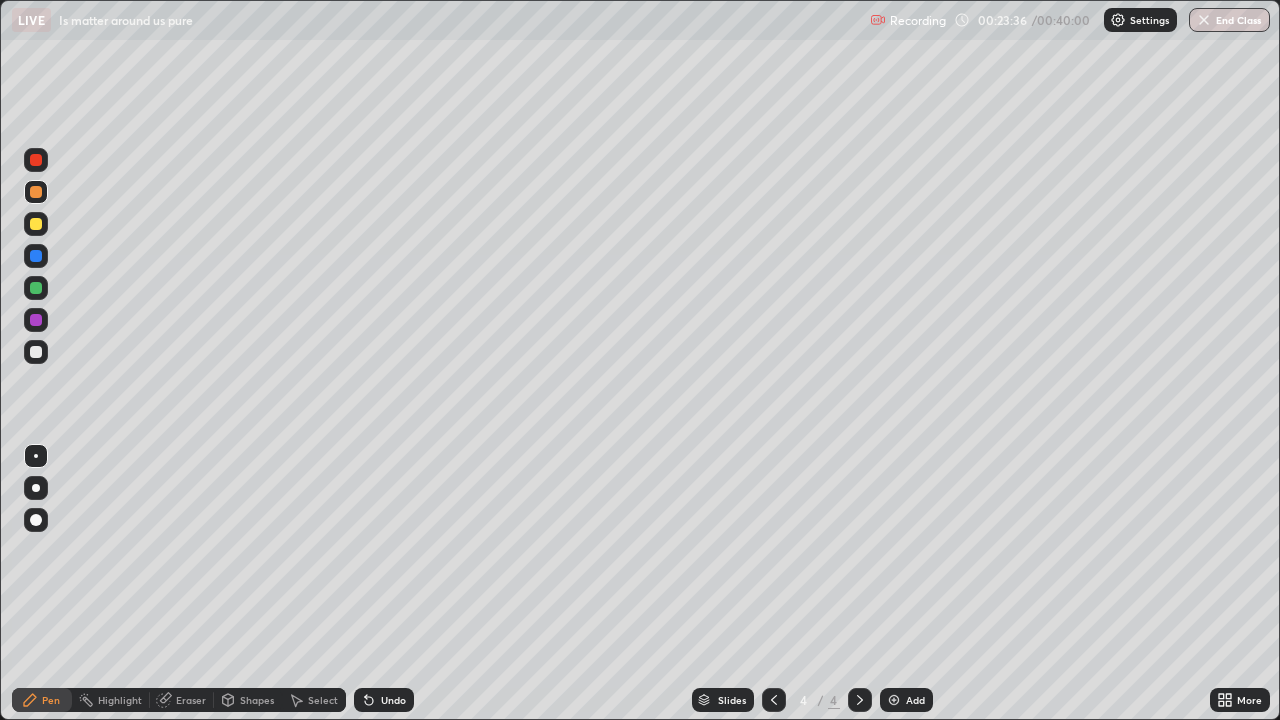 click at bounding box center (894, 700) 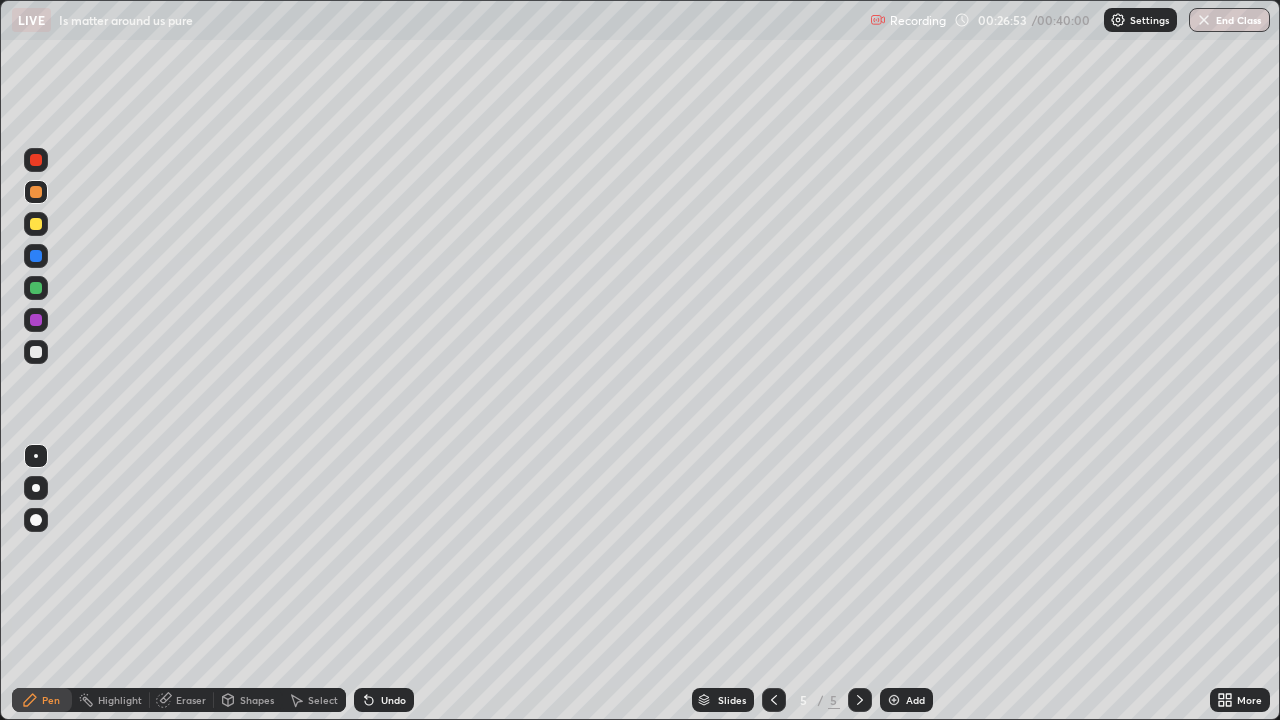 click at bounding box center [36, 256] 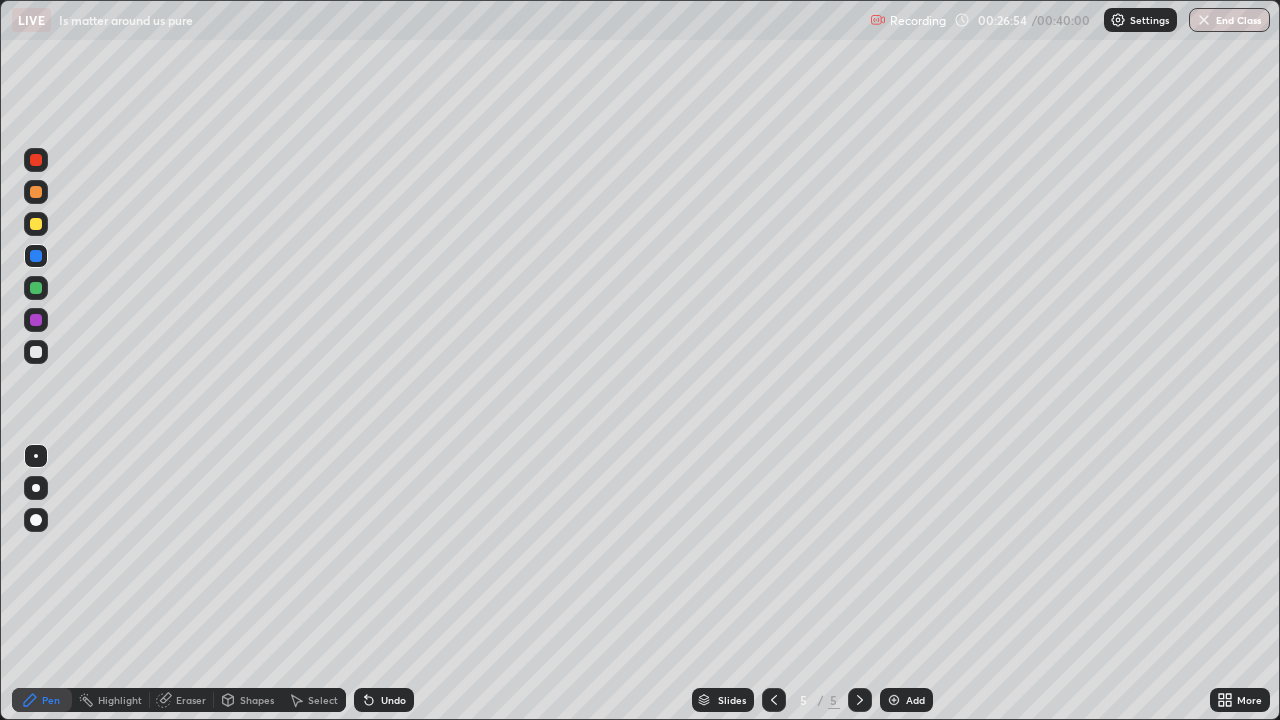 click at bounding box center [36, 224] 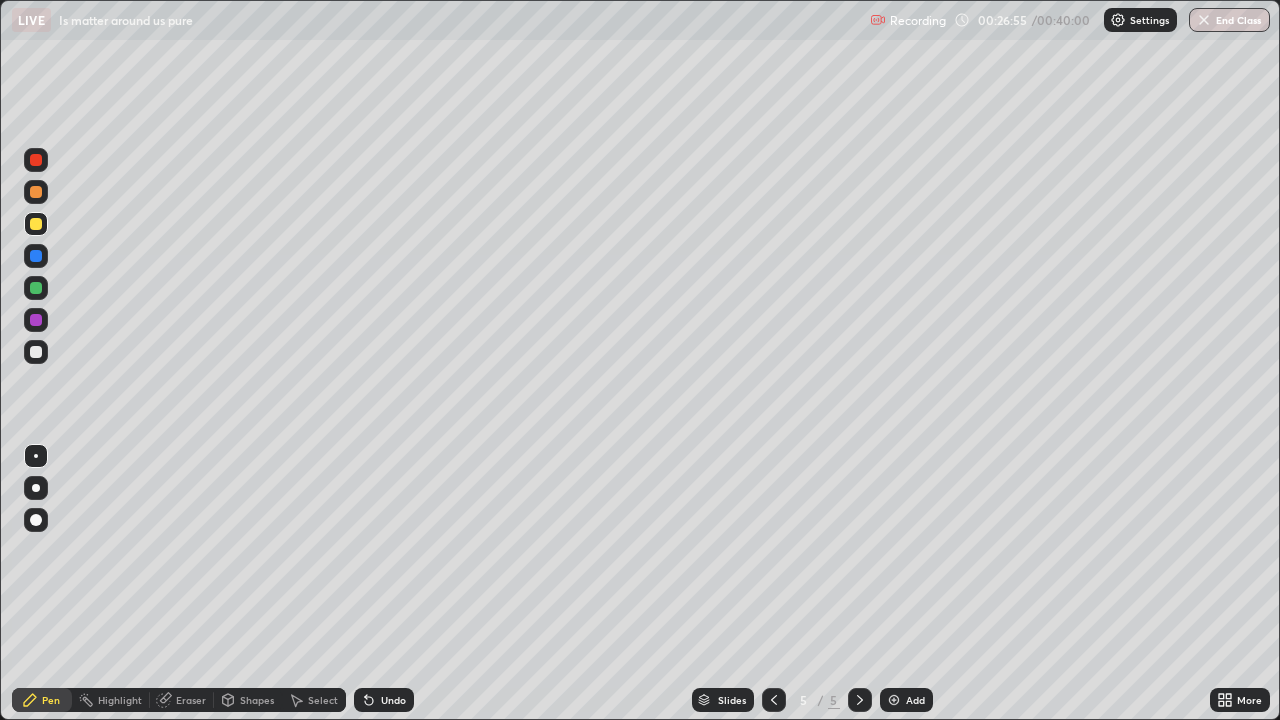click at bounding box center [36, 160] 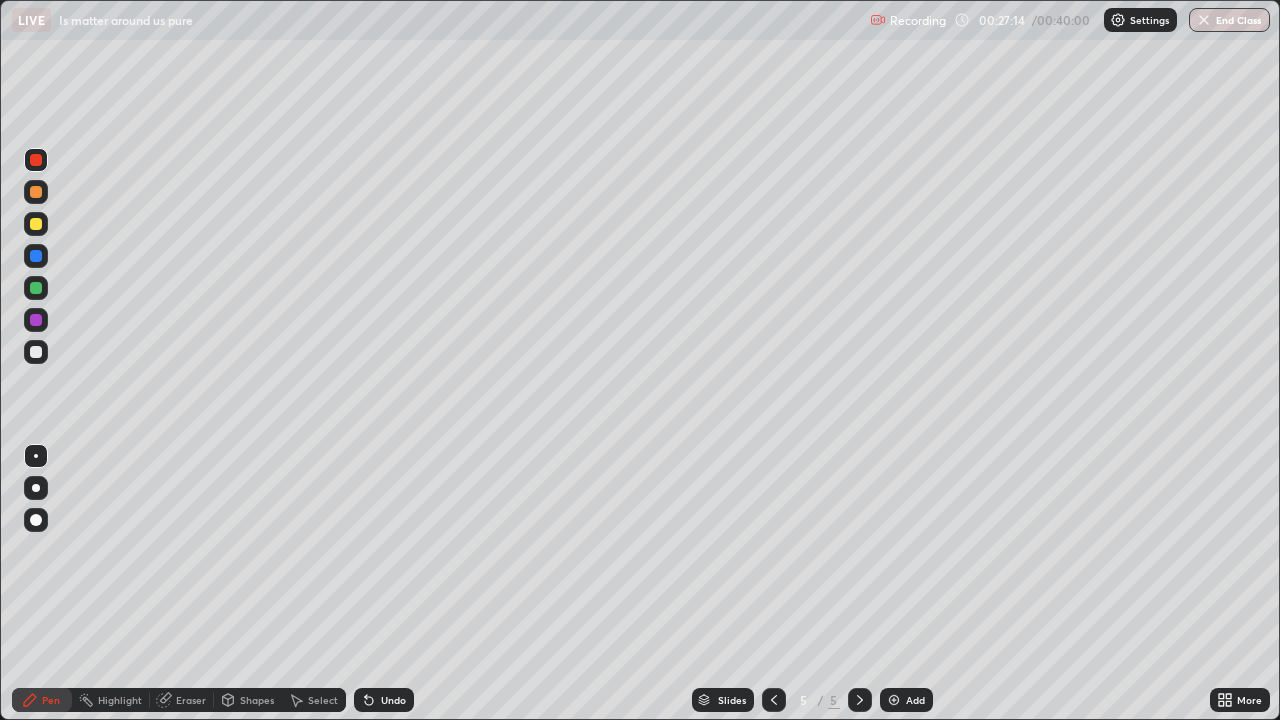click at bounding box center [36, 192] 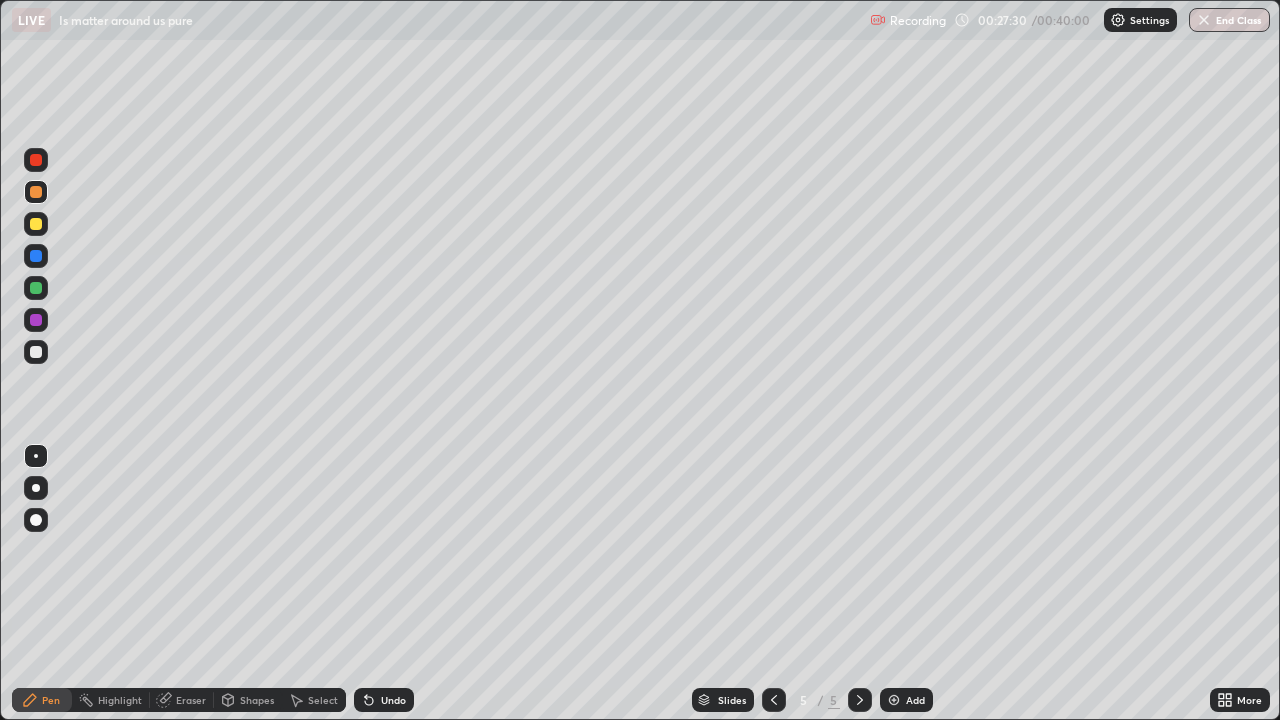 click at bounding box center (36, 160) 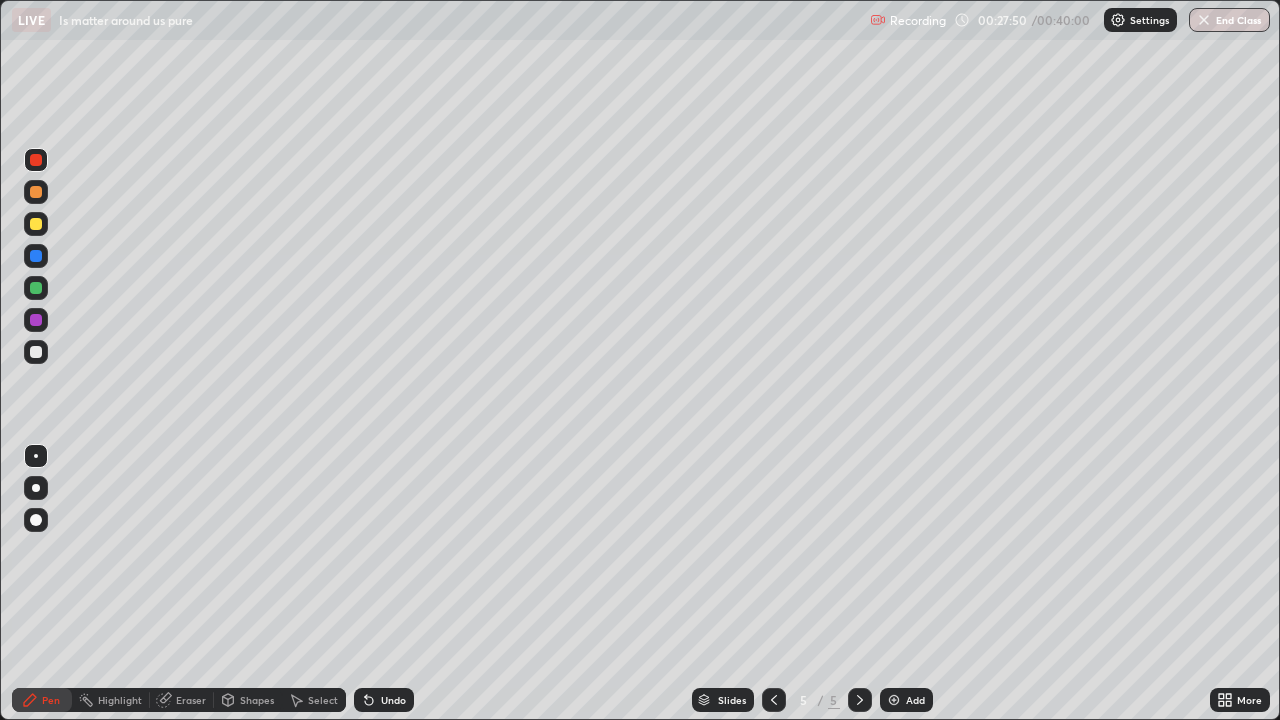 click at bounding box center [36, 256] 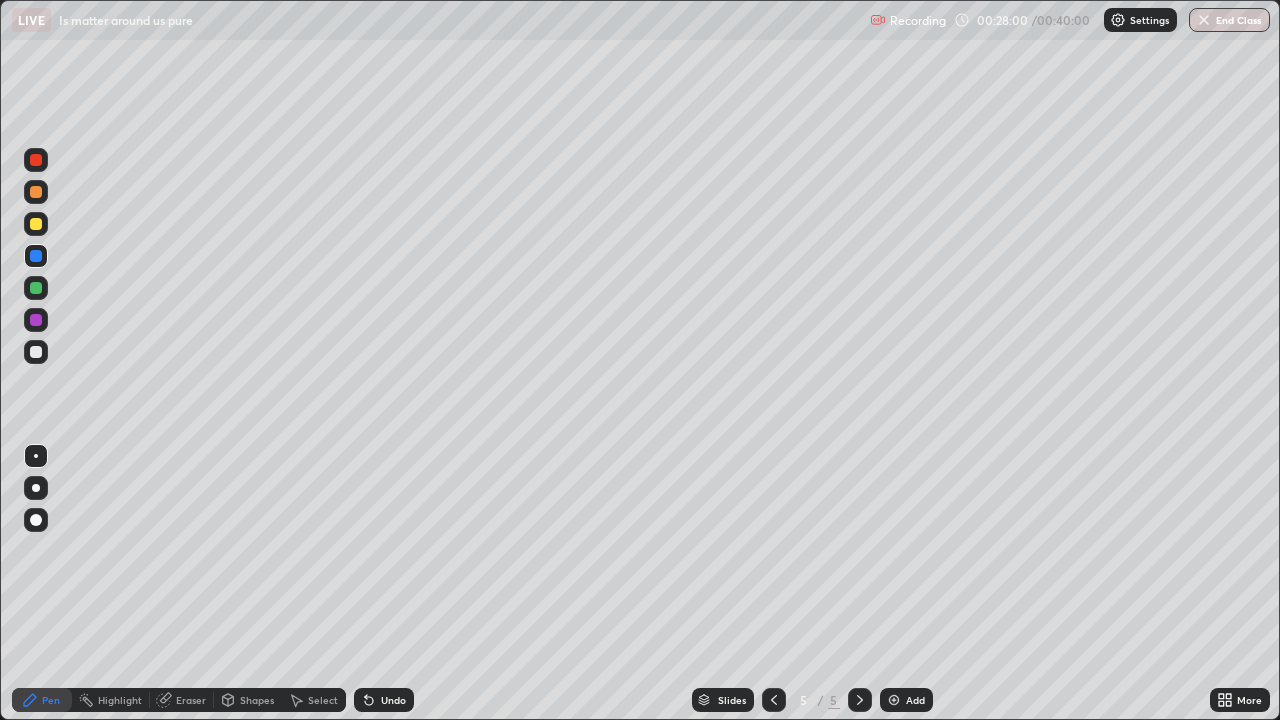 click on "Select" at bounding box center [323, 700] 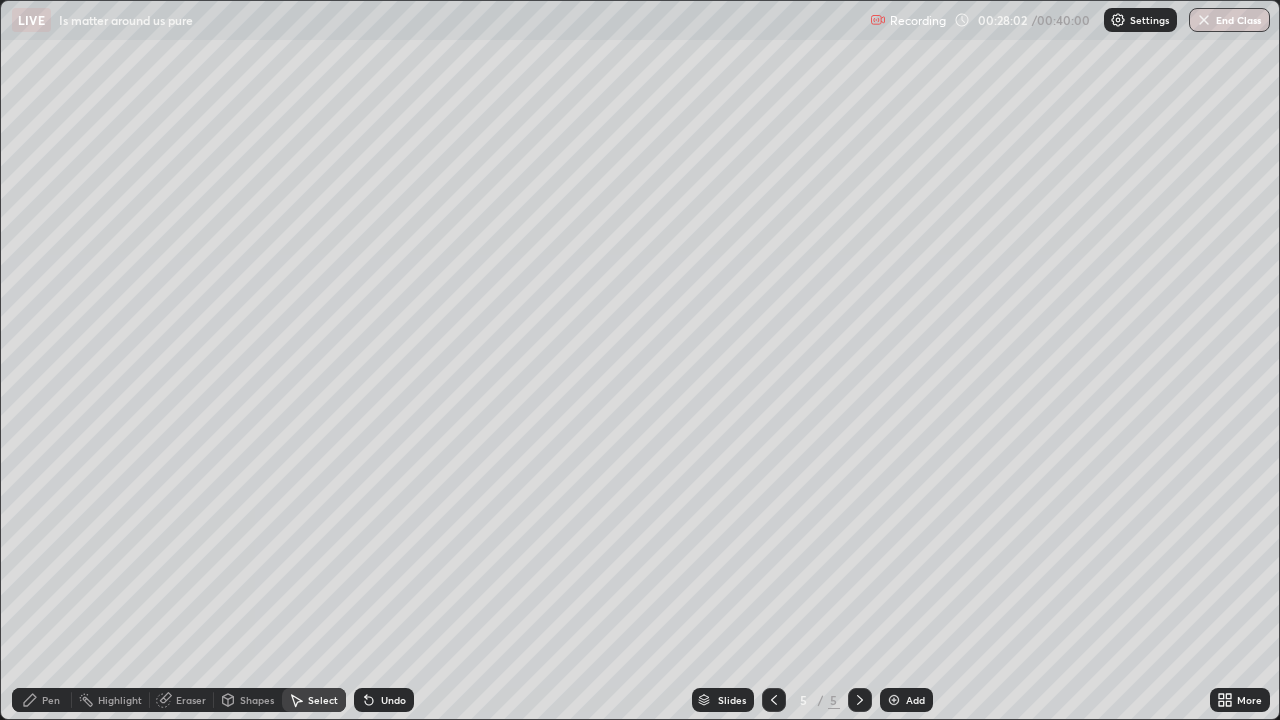 click at bounding box center (0, 0) 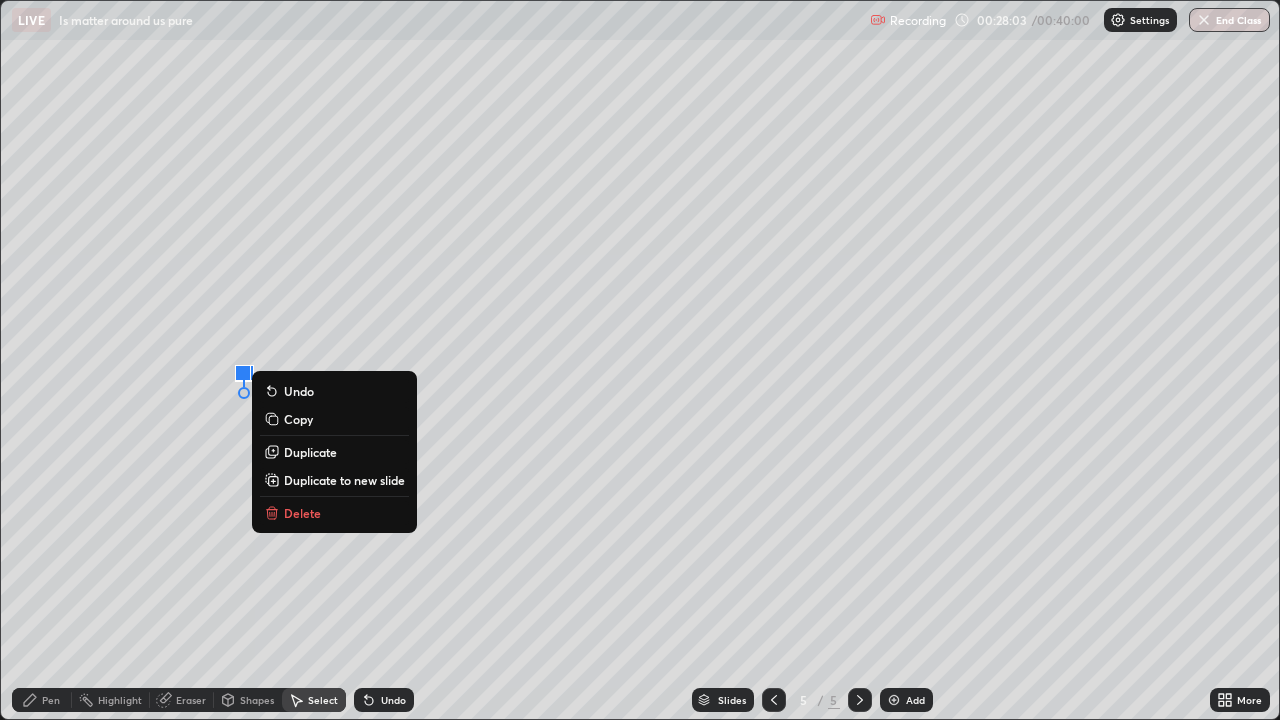 click on "Undo" at bounding box center (393, 700) 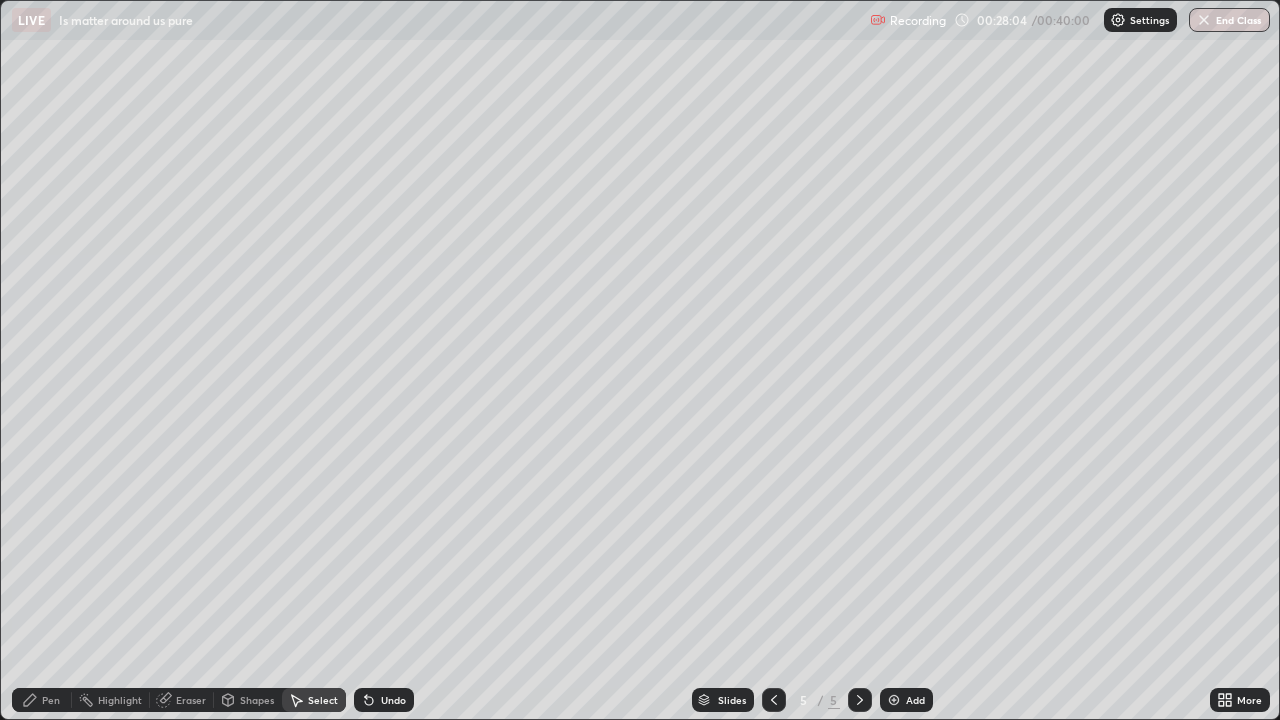 click on "Undo" at bounding box center [384, 700] 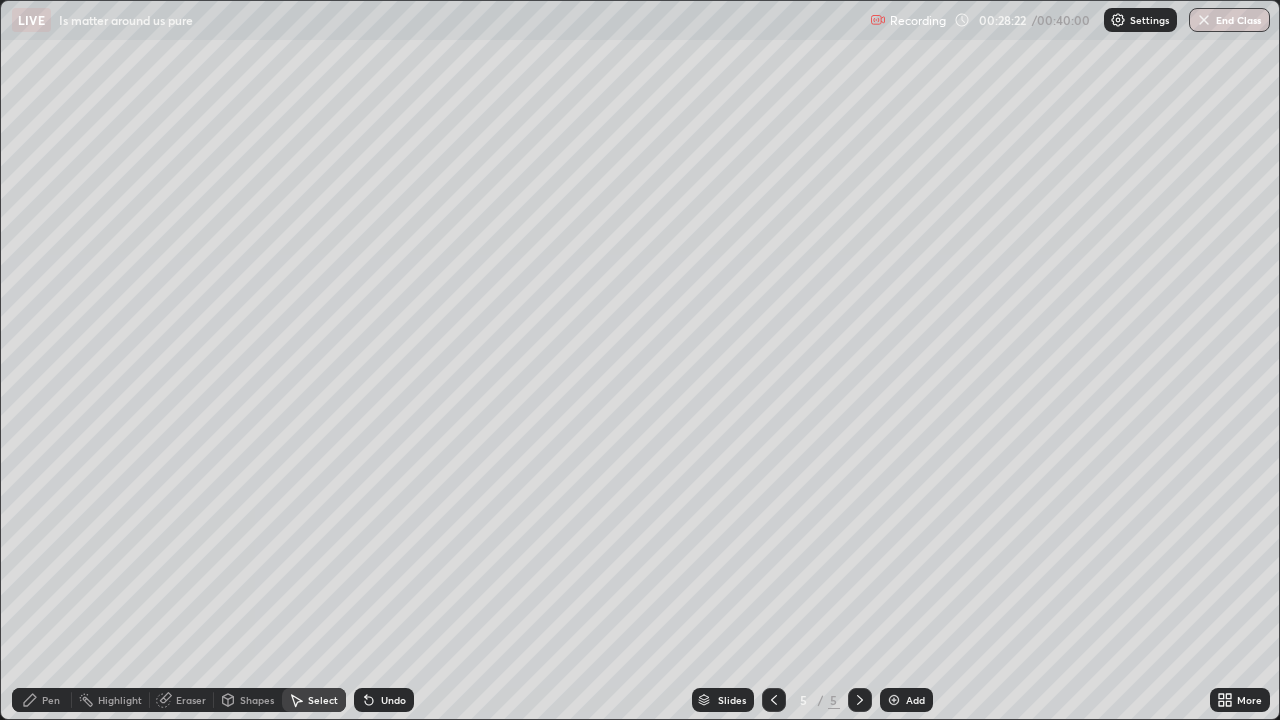 click on "Pen" at bounding box center (51, 700) 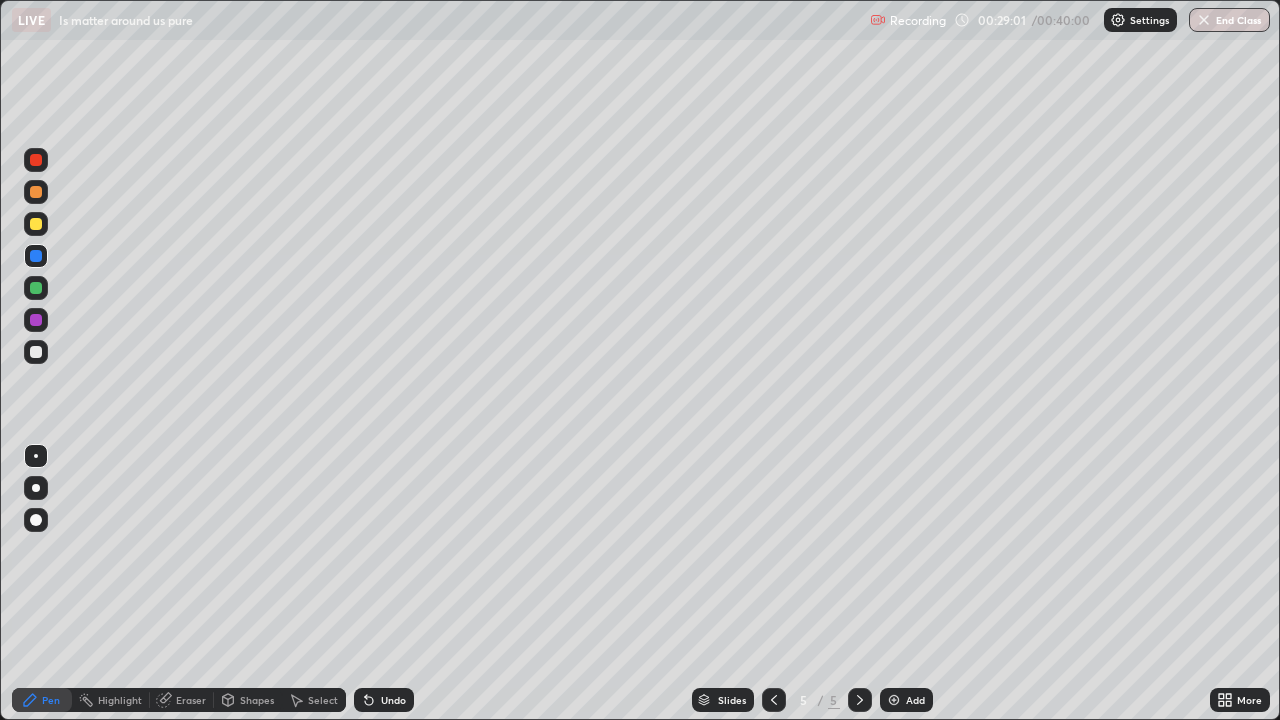 click at bounding box center (36, 288) 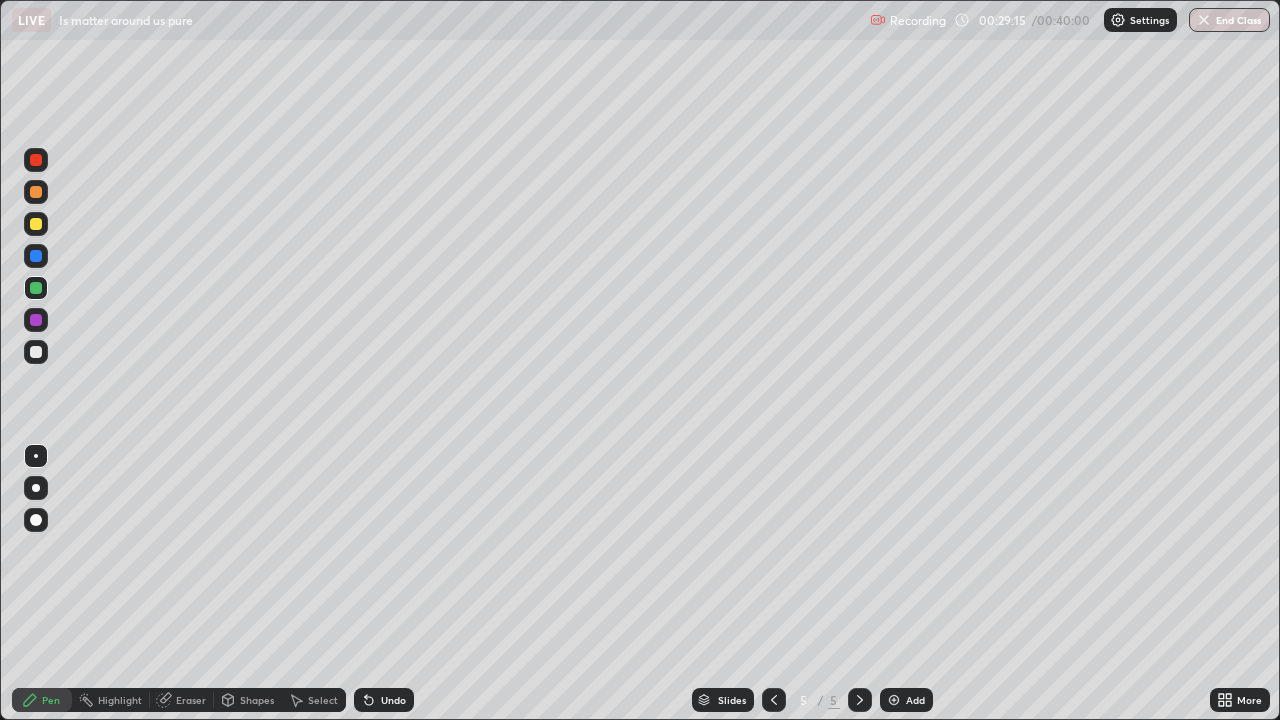 click at bounding box center [36, 320] 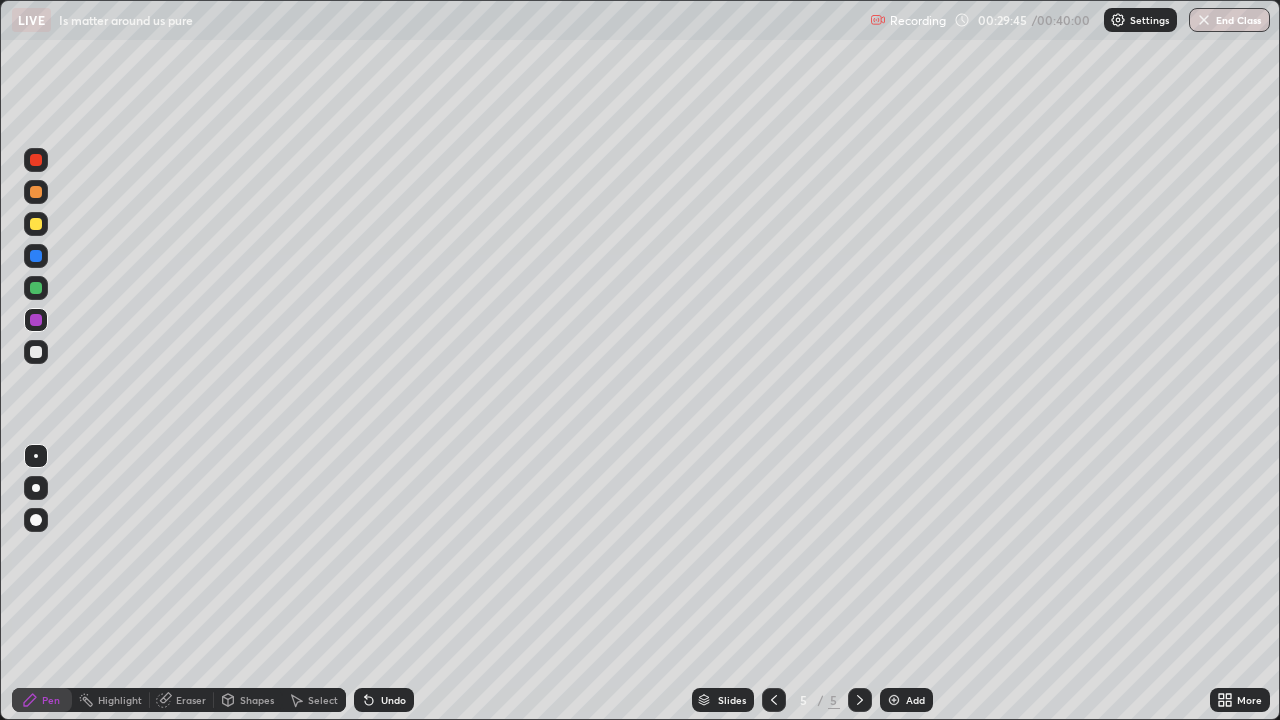 click at bounding box center [36, 320] 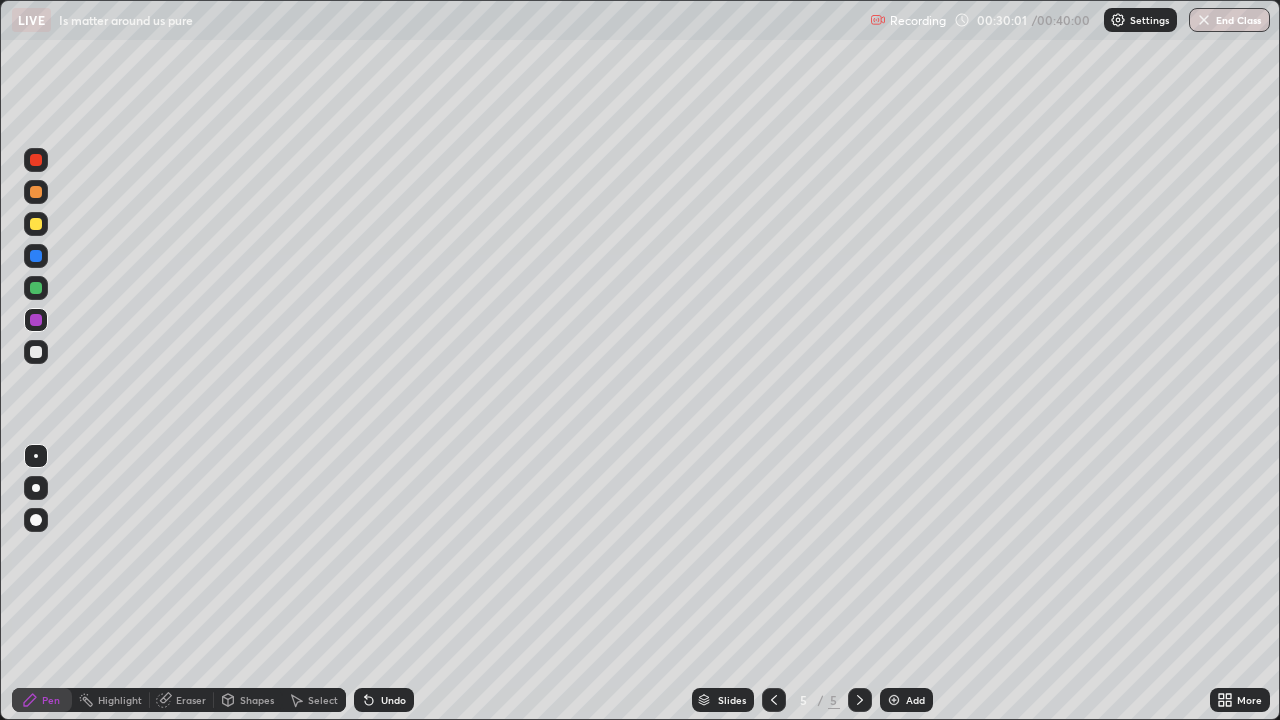 click at bounding box center (36, 288) 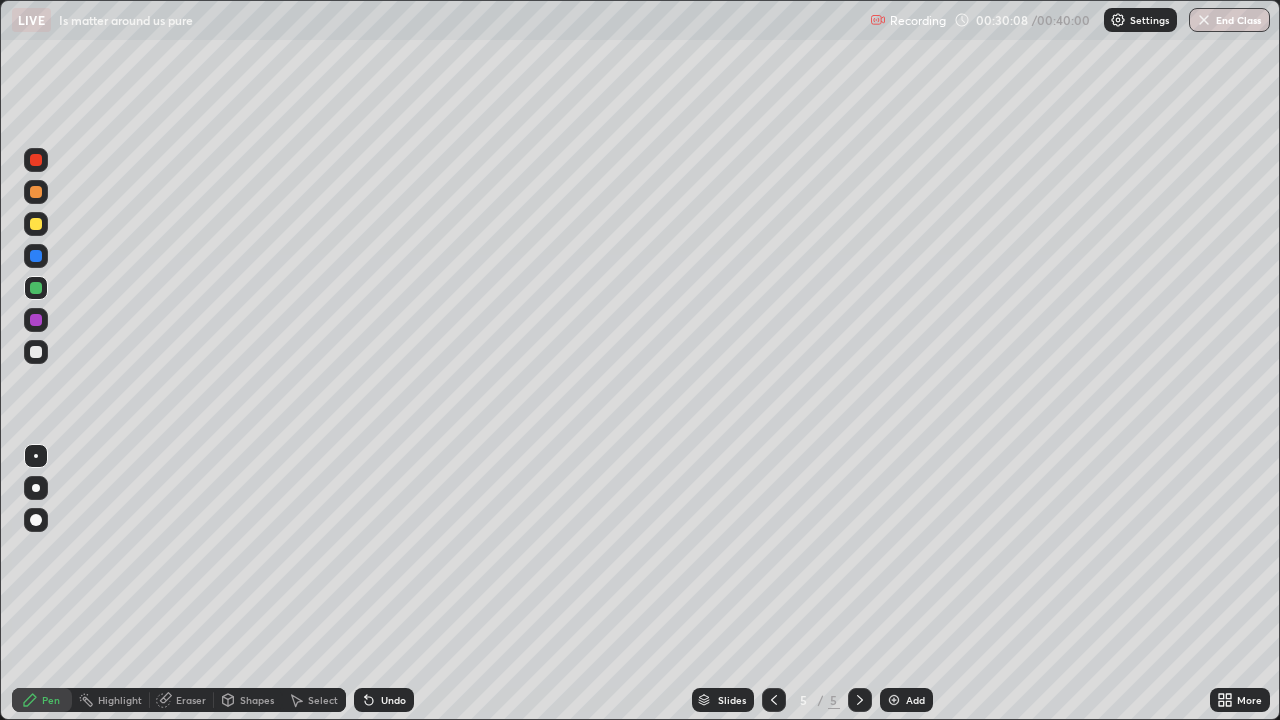 click at bounding box center [36, 352] 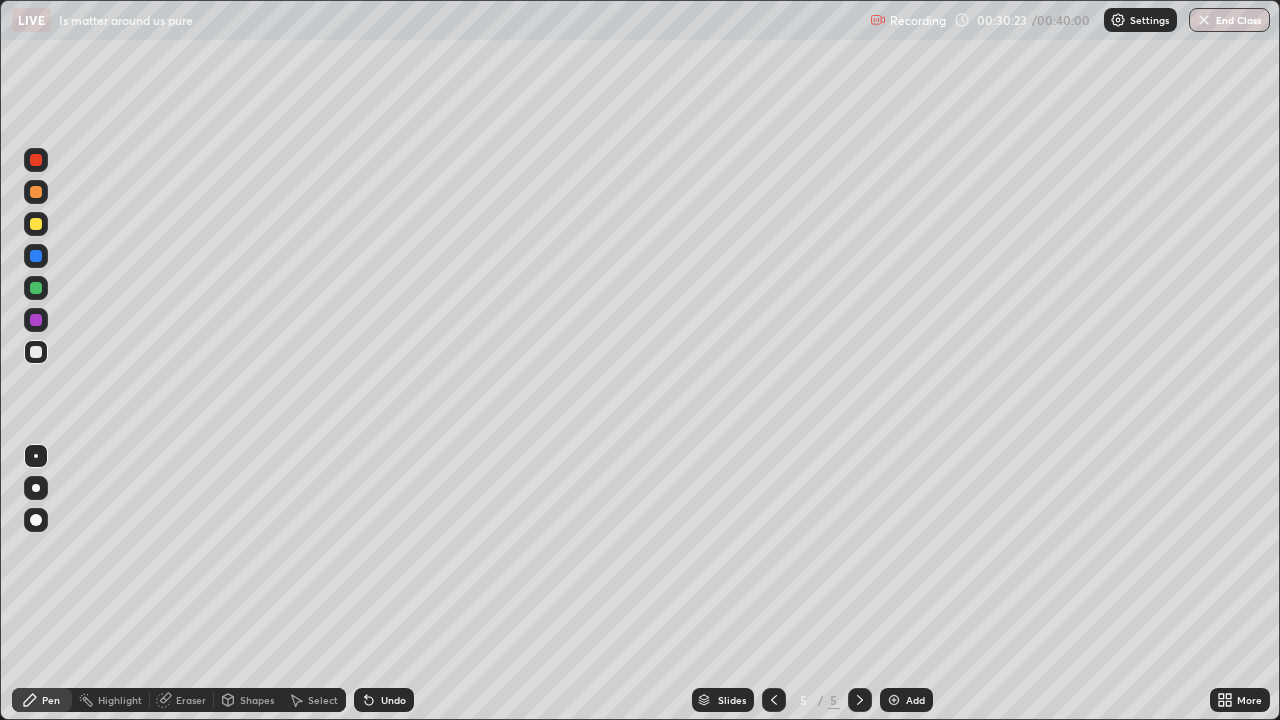 click at bounding box center [894, 700] 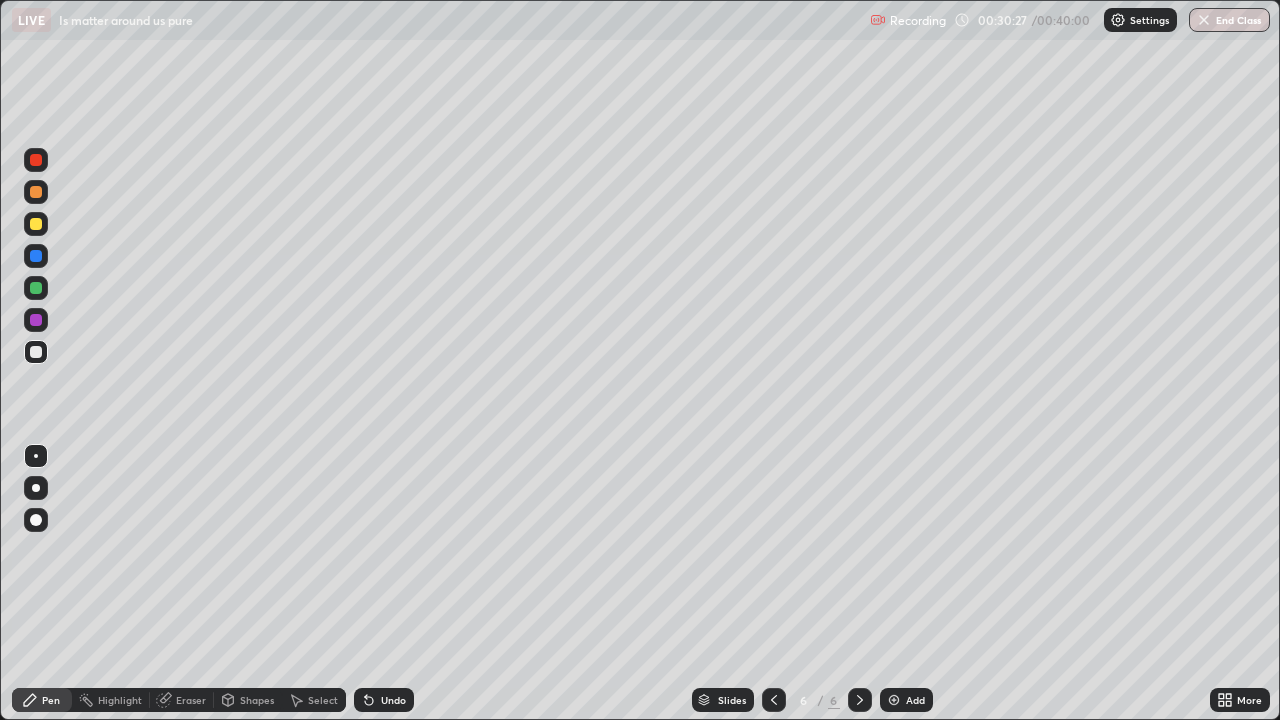 click at bounding box center (36, 288) 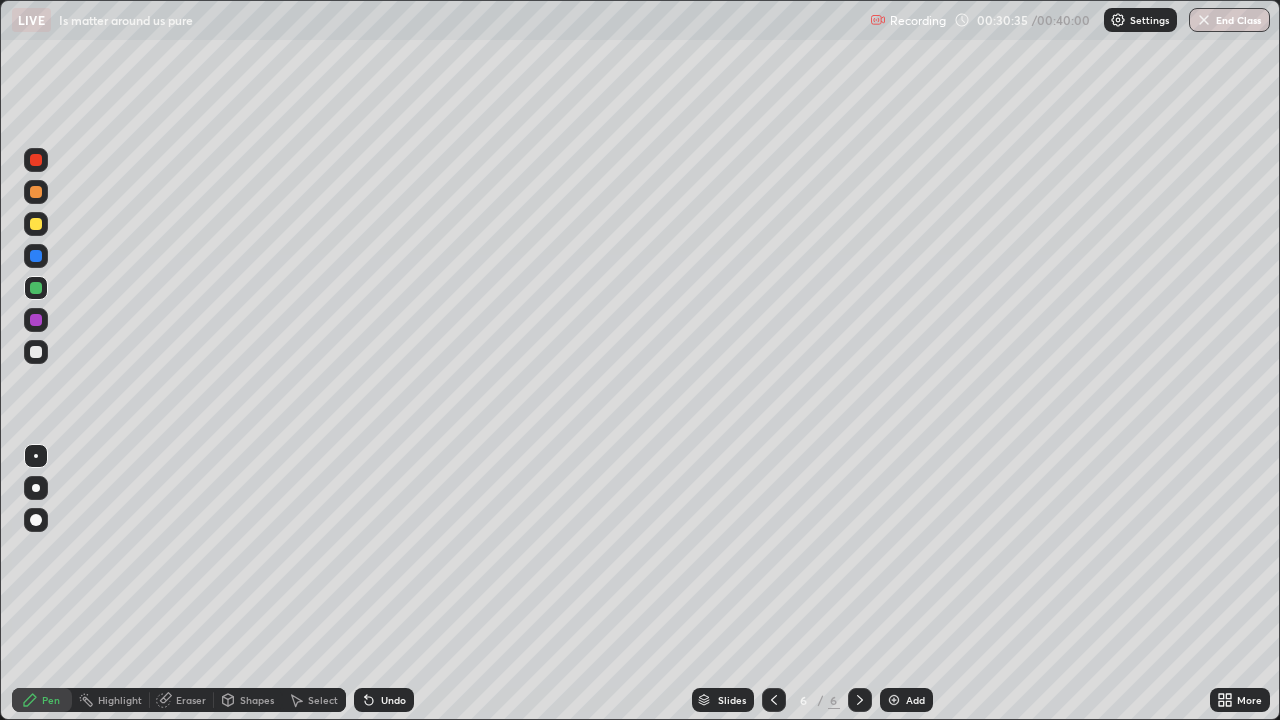 click at bounding box center [36, 256] 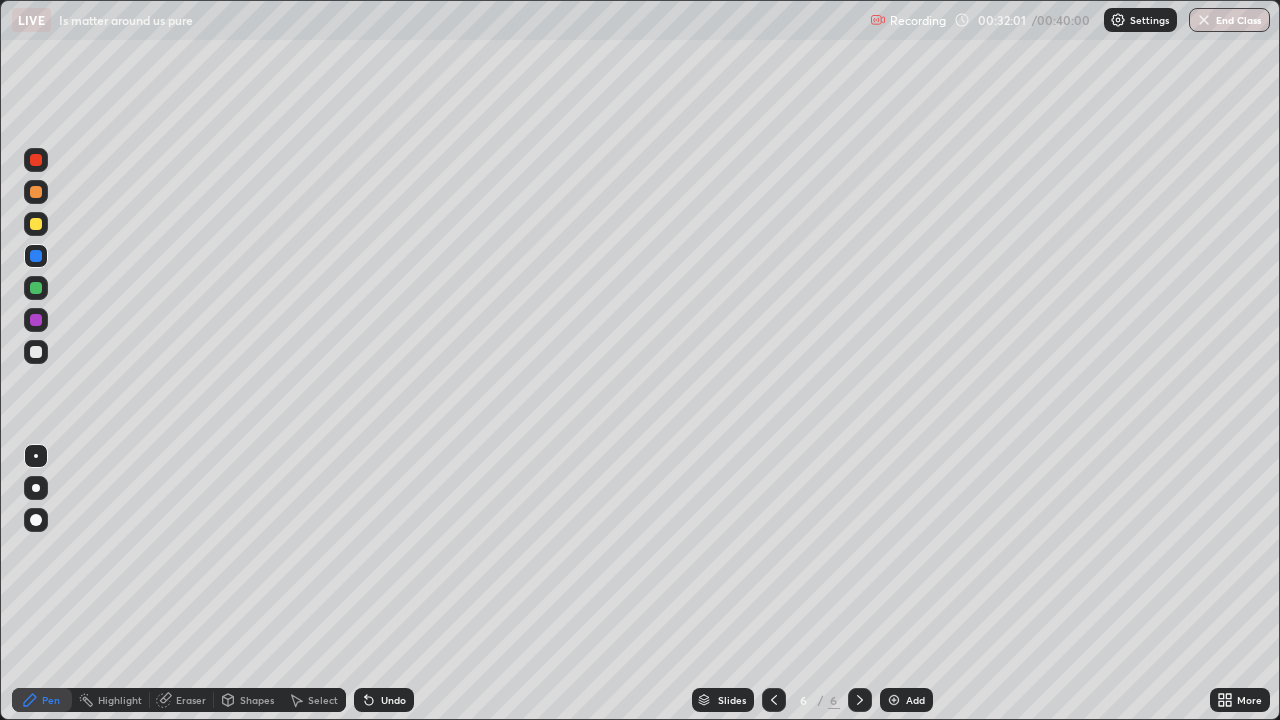 click at bounding box center [36, 256] 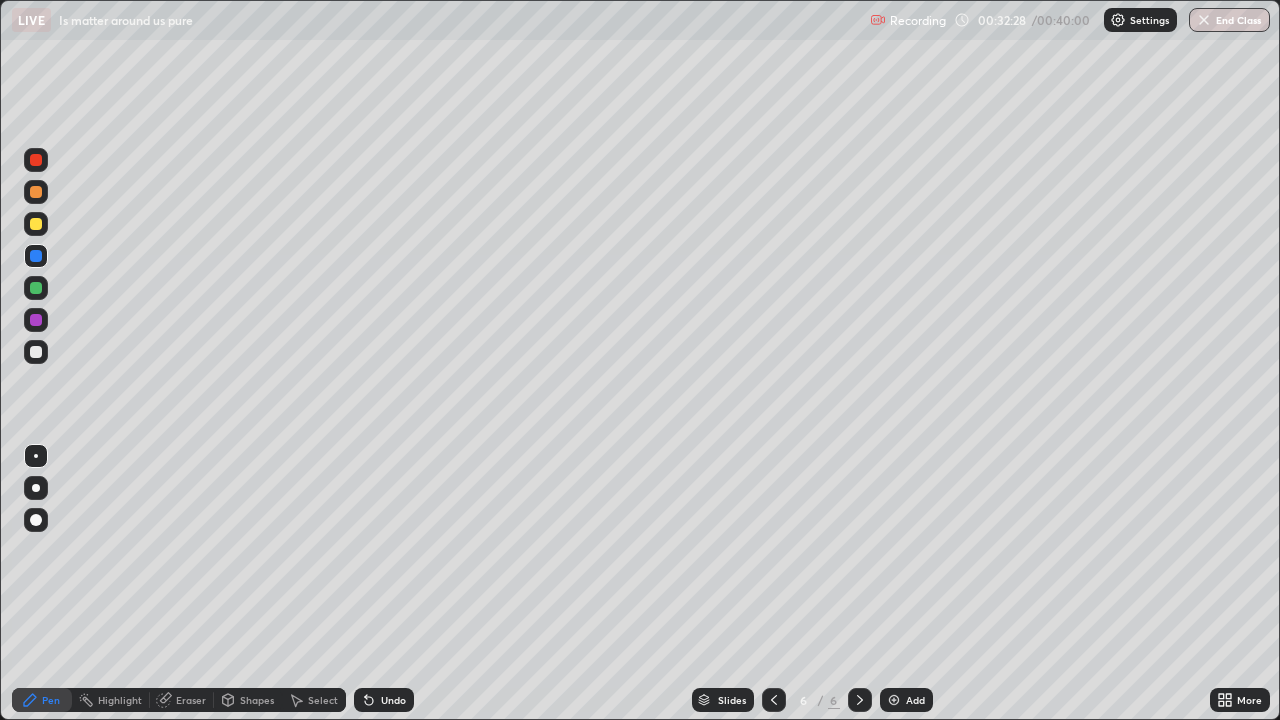 click at bounding box center (36, 288) 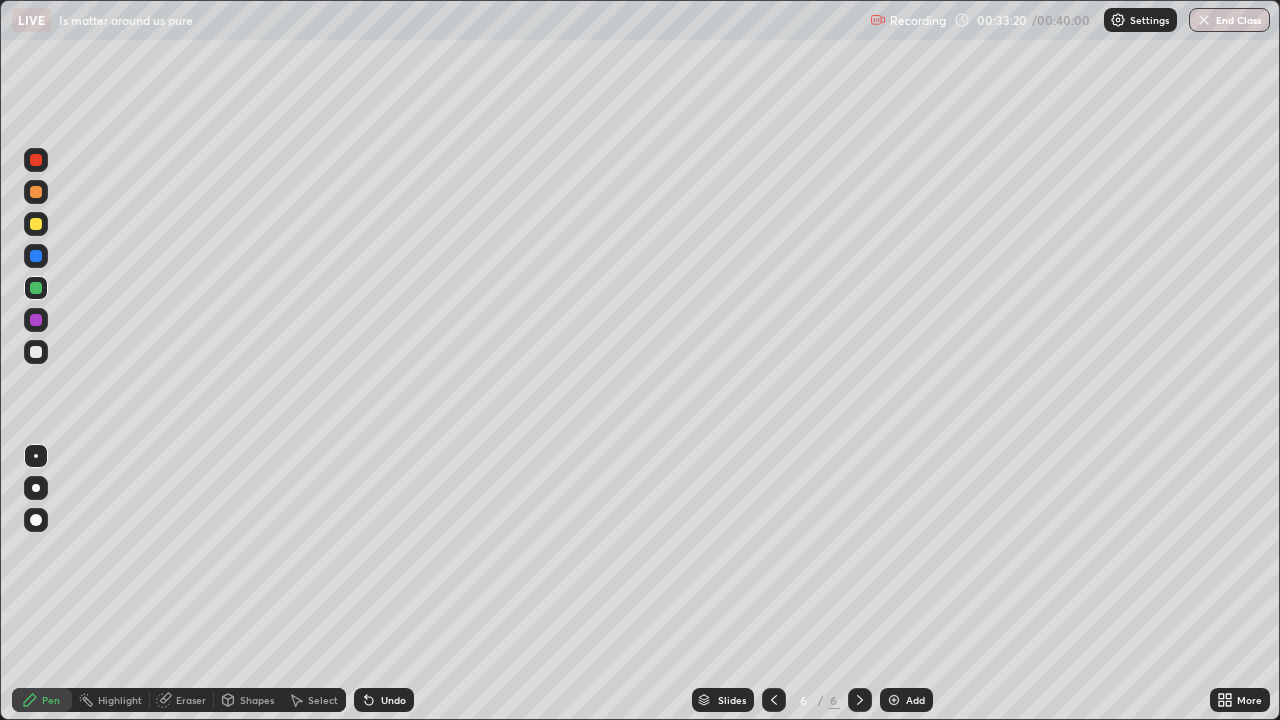 click at bounding box center [36, 320] 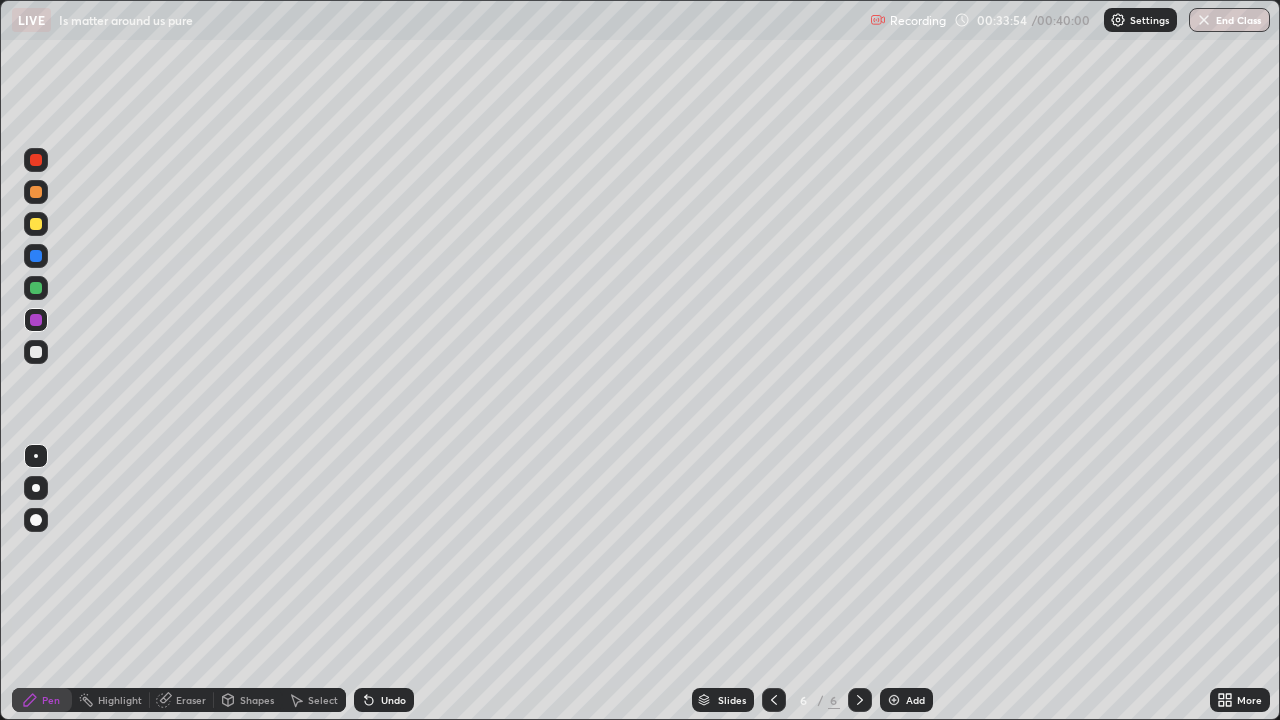 click at bounding box center (36, 352) 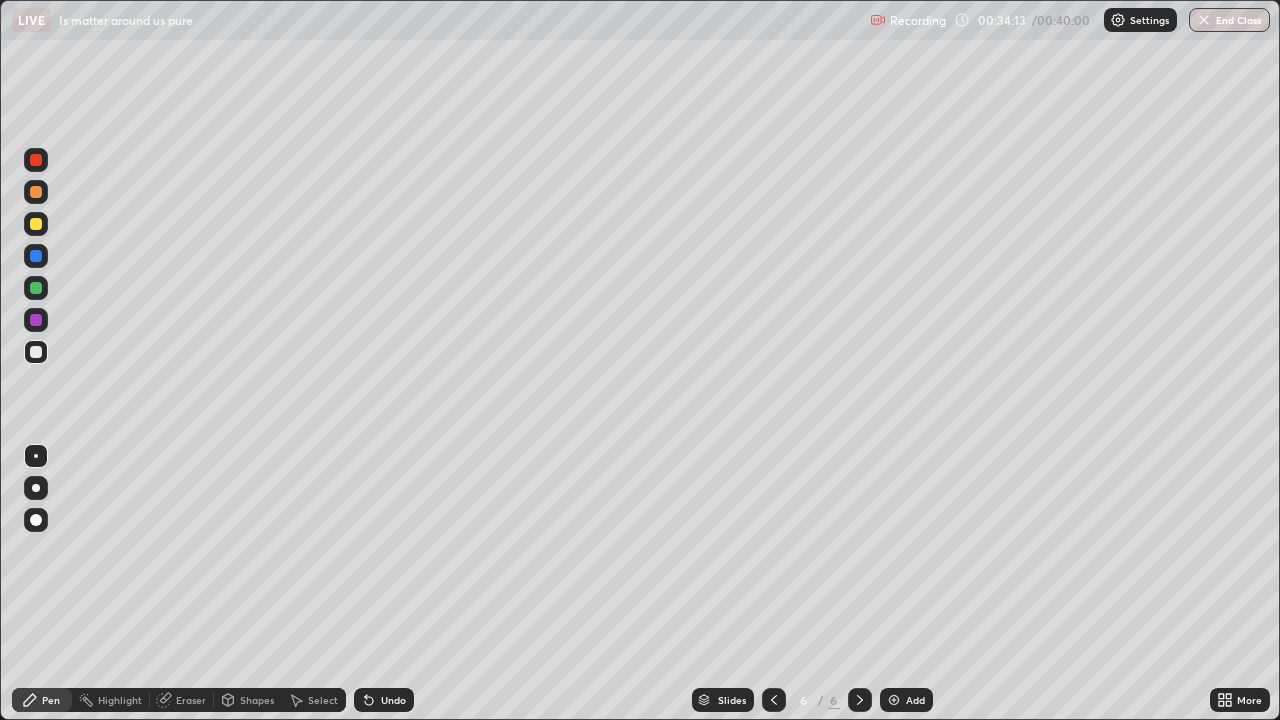 click at bounding box center [36, 320] 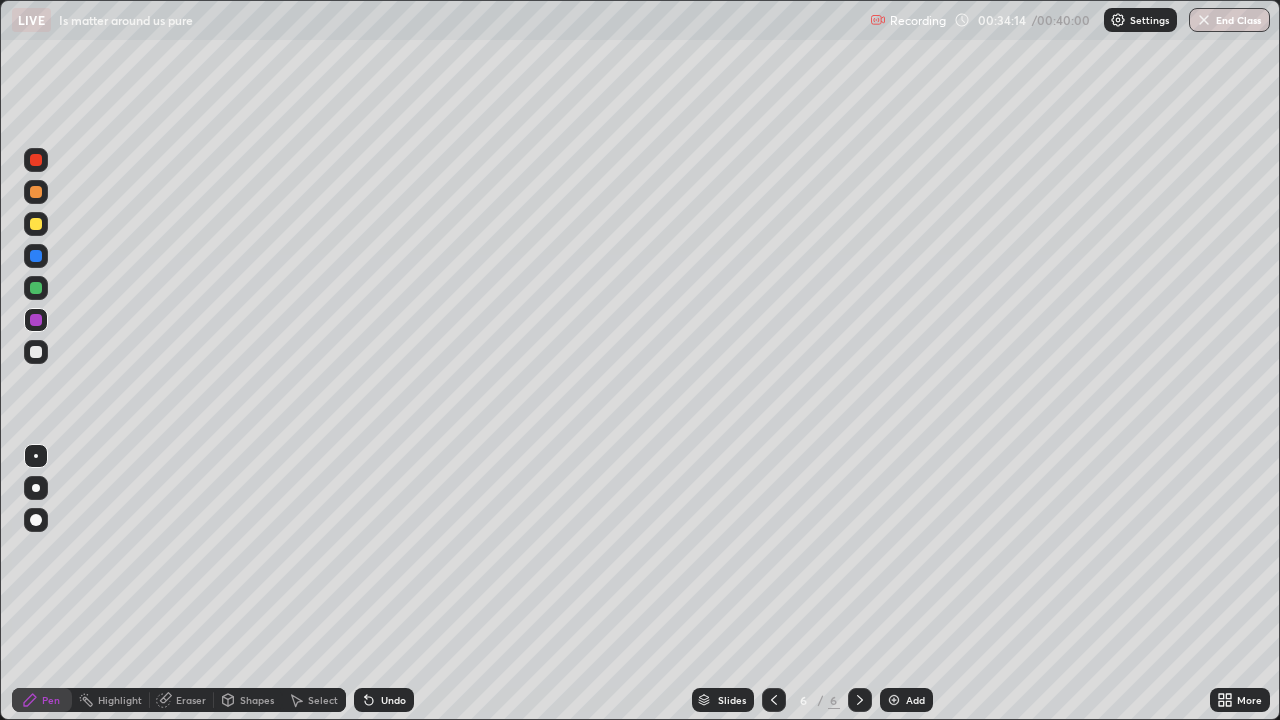 click at bounding box center (36, 352) 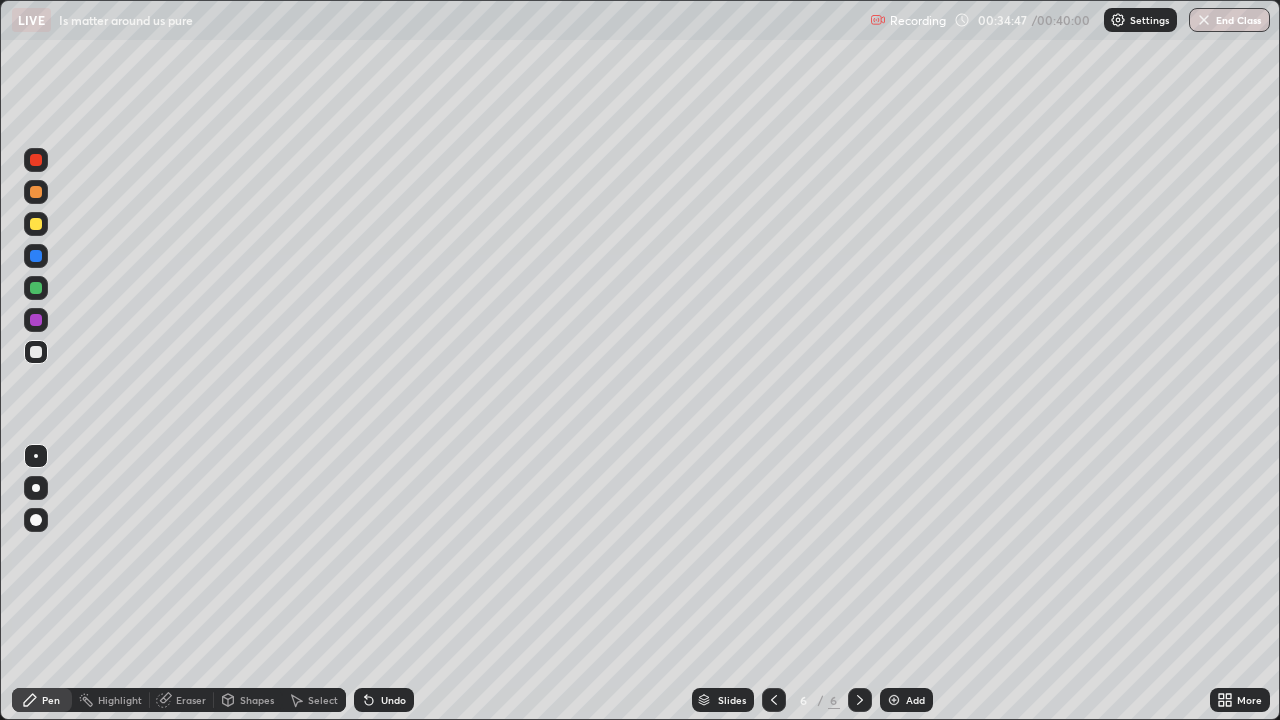 click at bounding box center (36, 288) 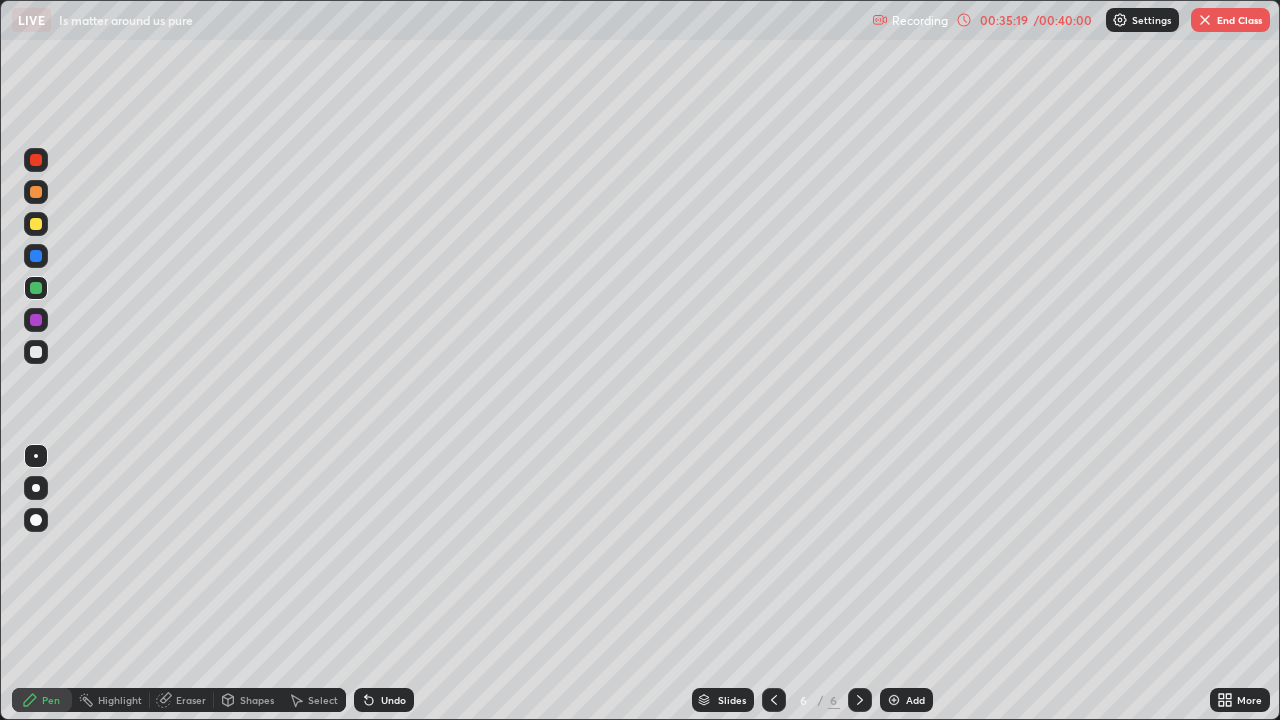 click at bounding box center (36, 320) 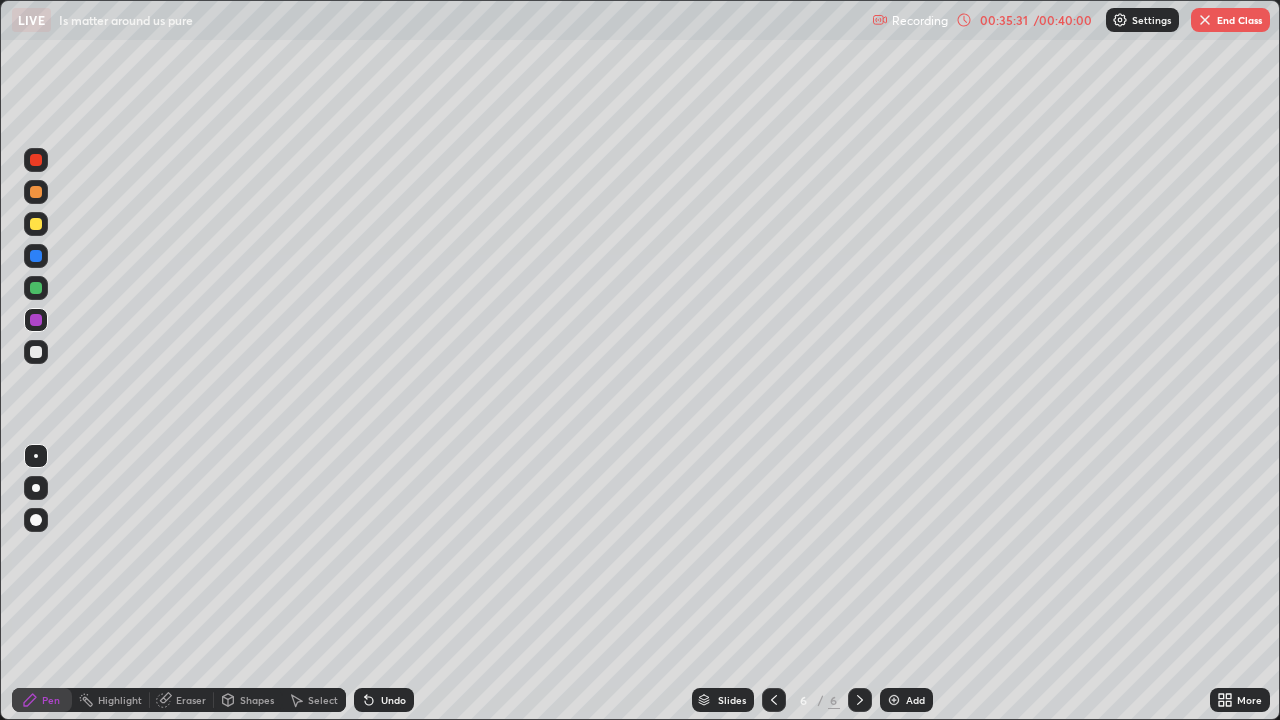 click at bounding box center (36, 256) 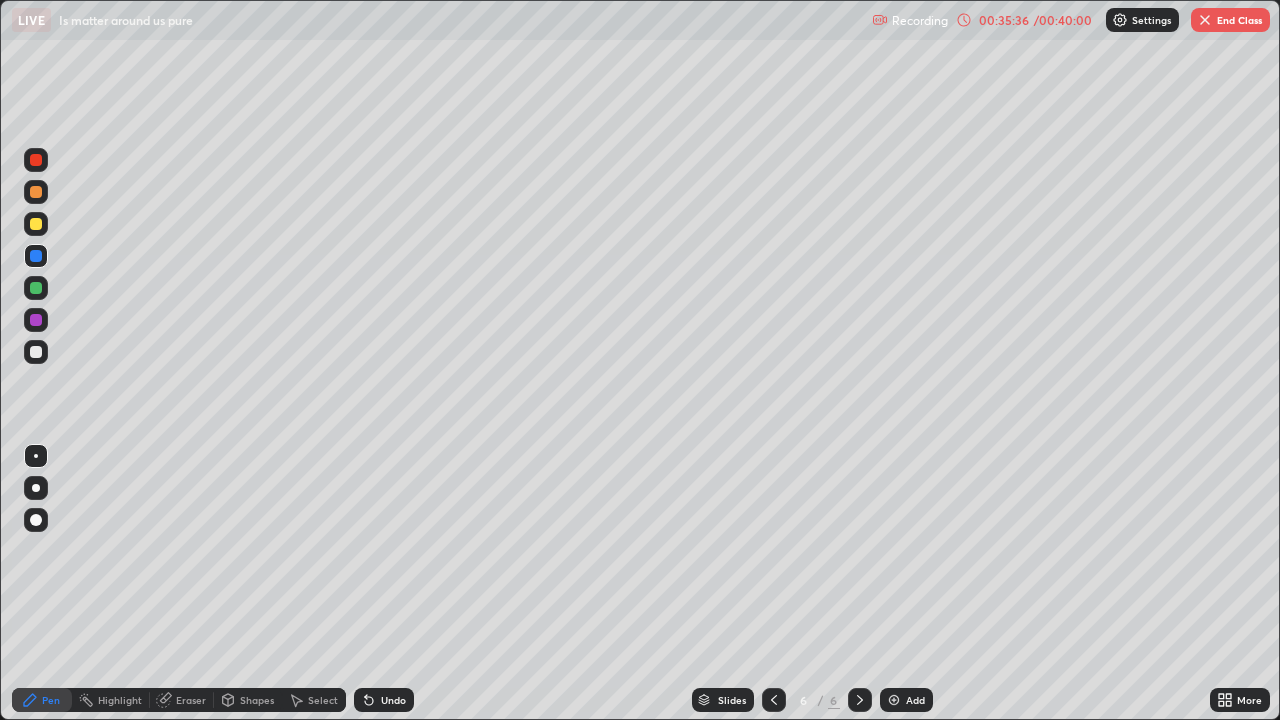 click at bounding box center [36, 224] 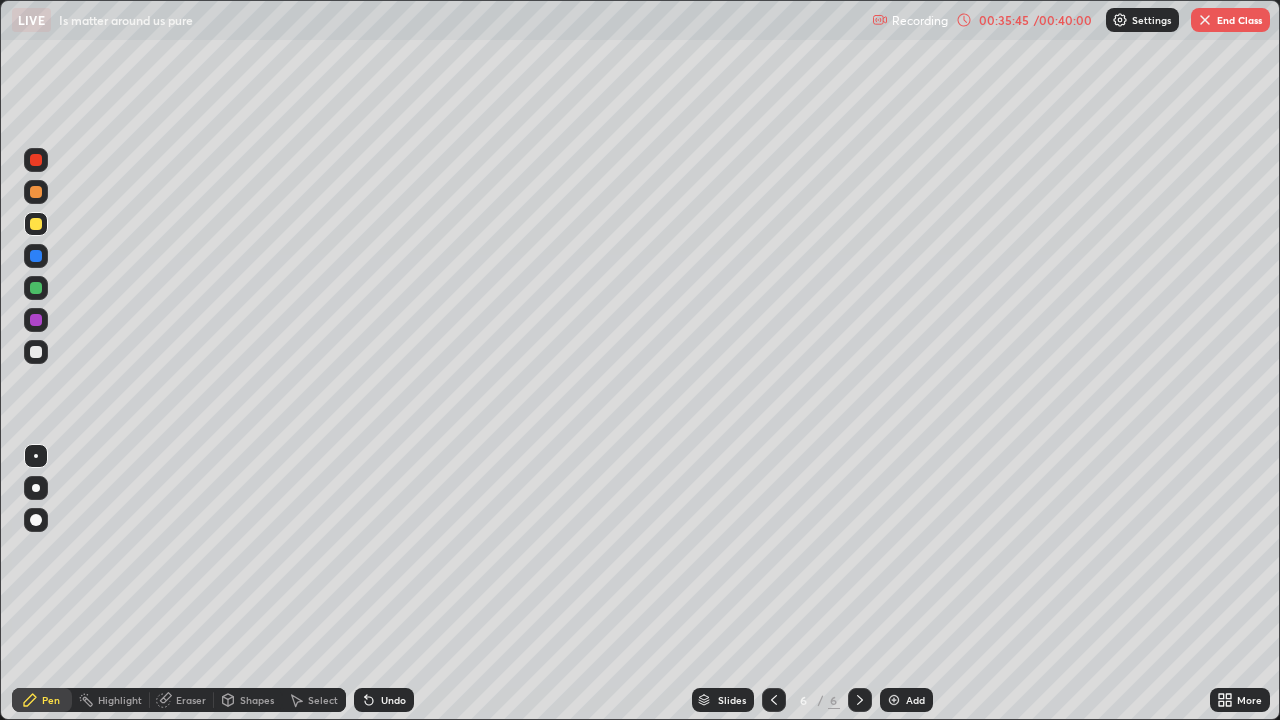 click at bounding box center (36, 256) 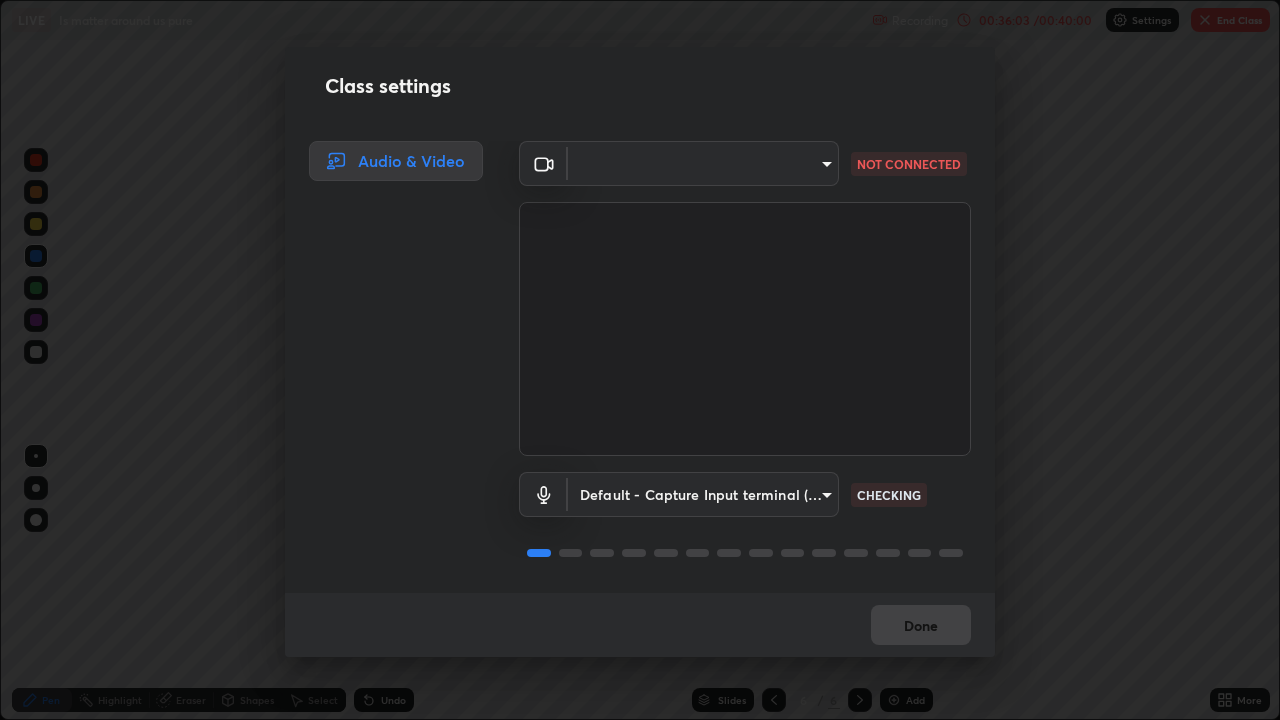 scroll, scrollTop: 0, scrollLeft: 0, axis: both 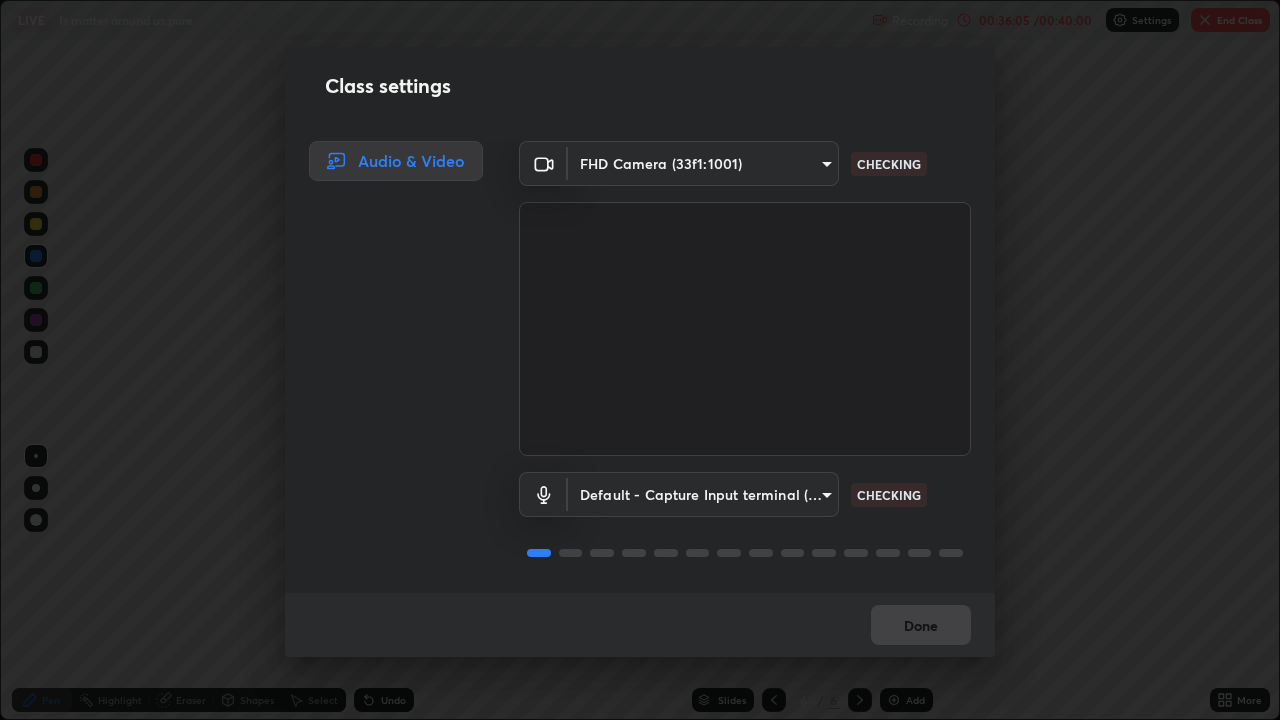 click at bounding box center (745, 553) 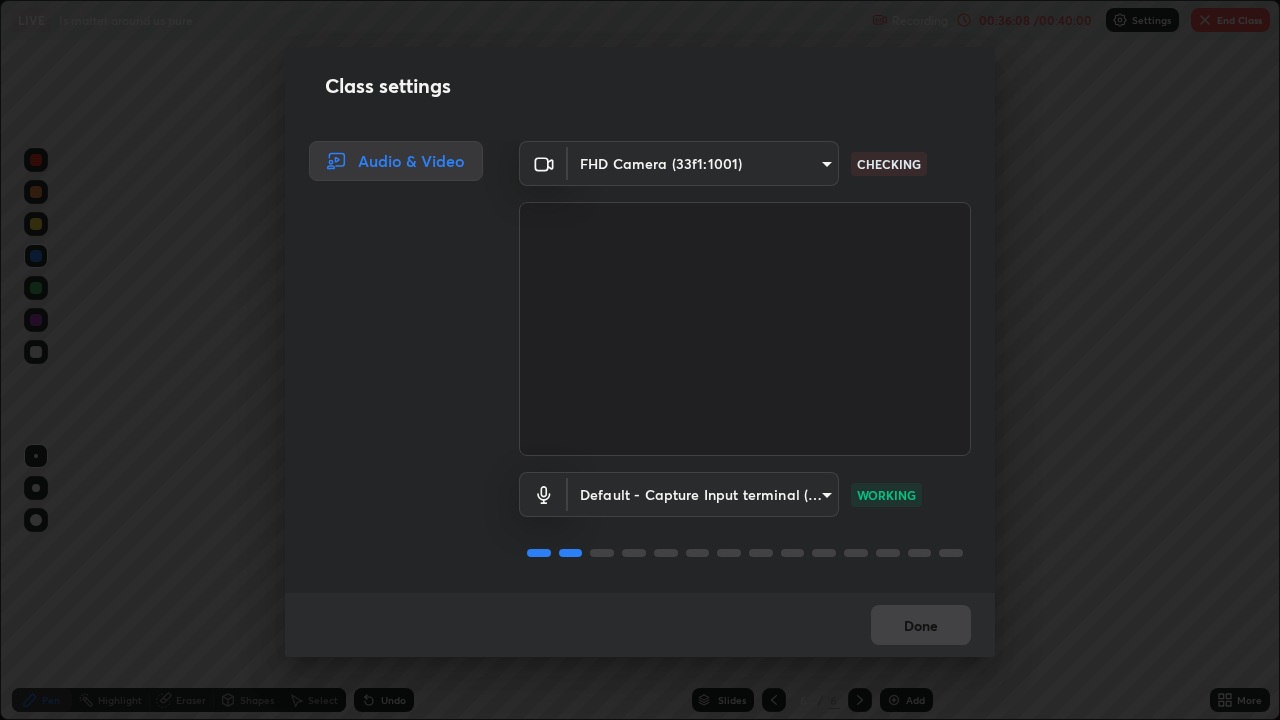 click on "Default - Capture Input terminal (Digital Array MIC) default WORKING" at bounding box center [745, 522] 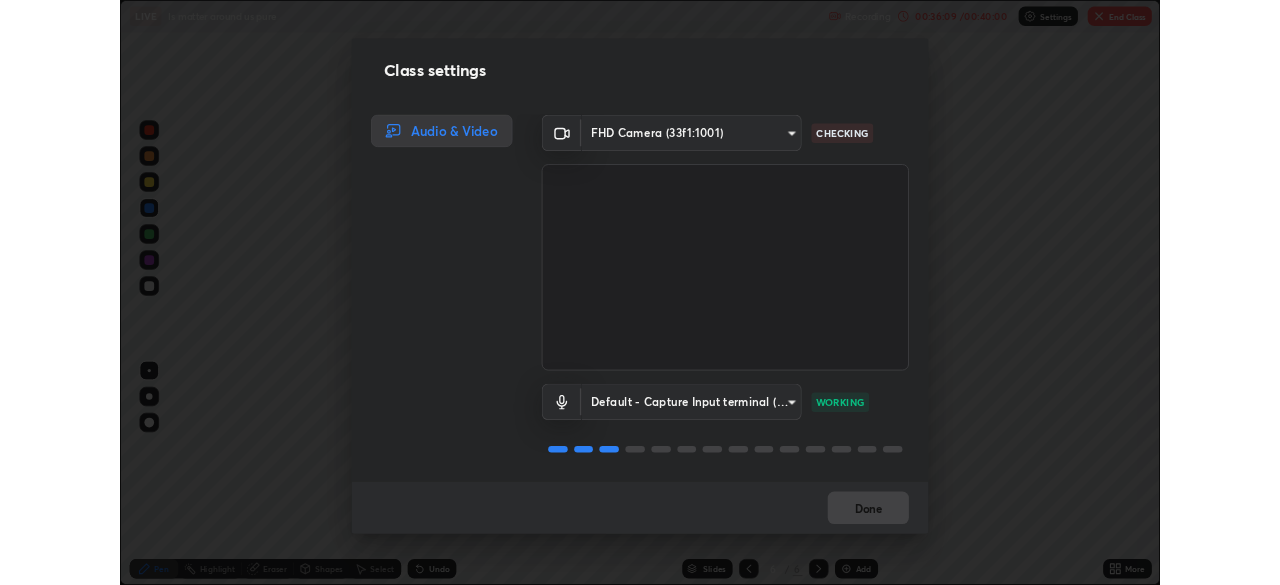 scroll, scrollTop: 2, scrollLeft: 0, axis: vertical 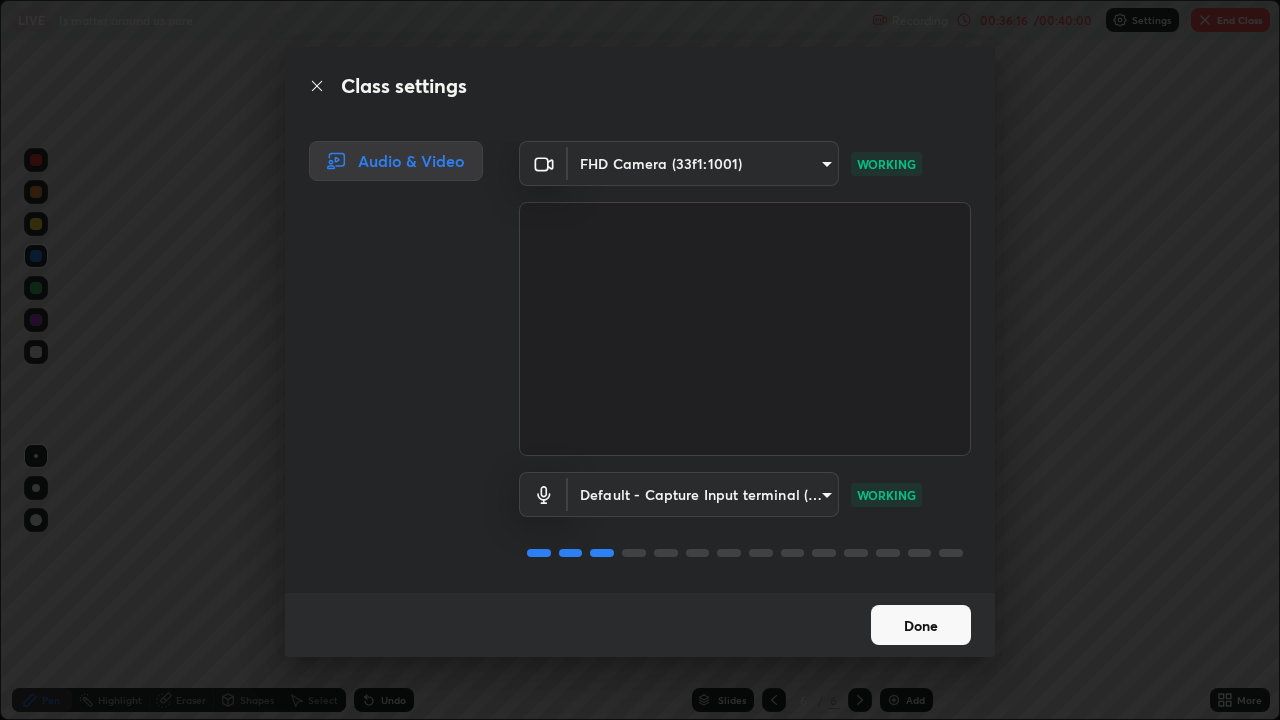 click on "Done" at bounding box center (921, 625) 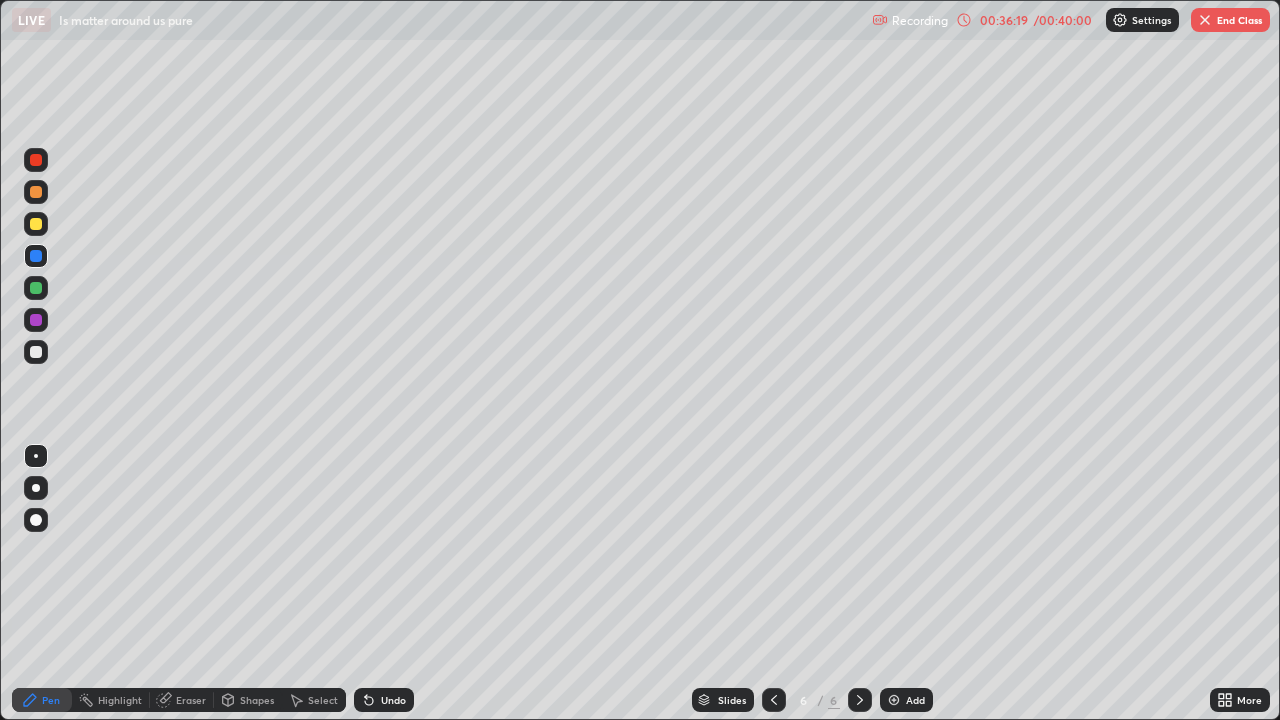 click at bounding box center [36, 256] 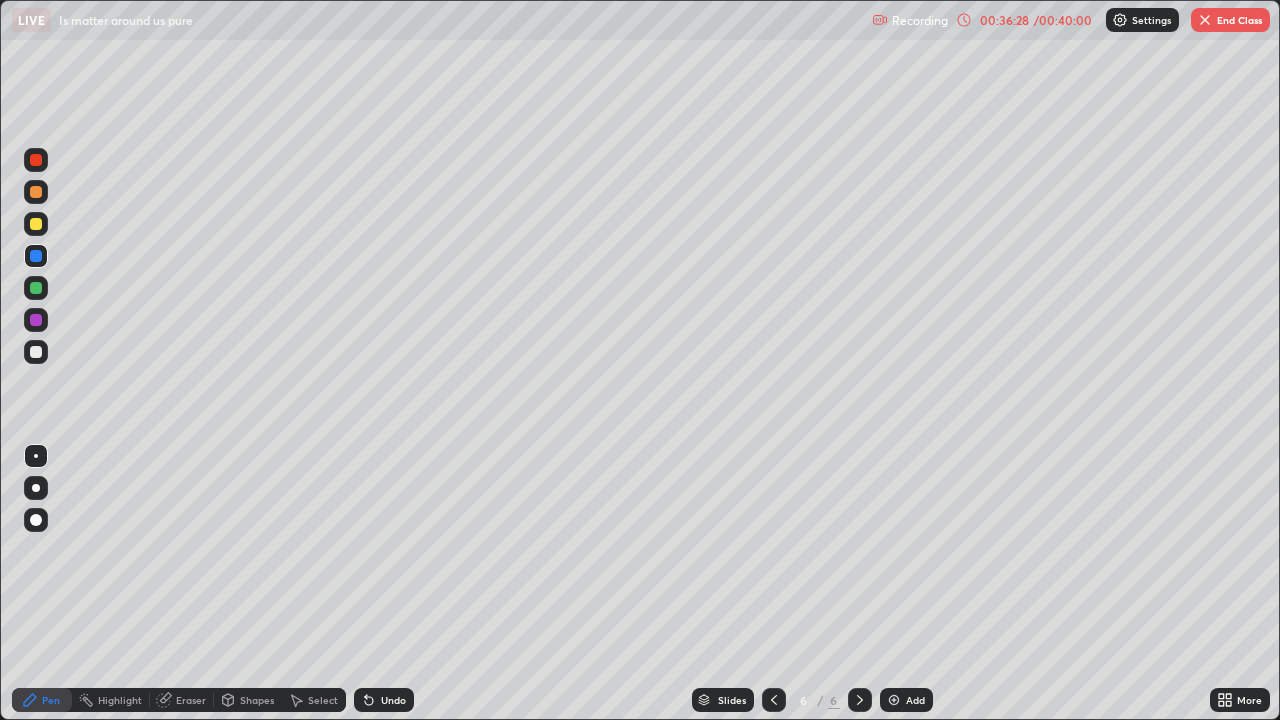 click at bounding box center [36, 224] 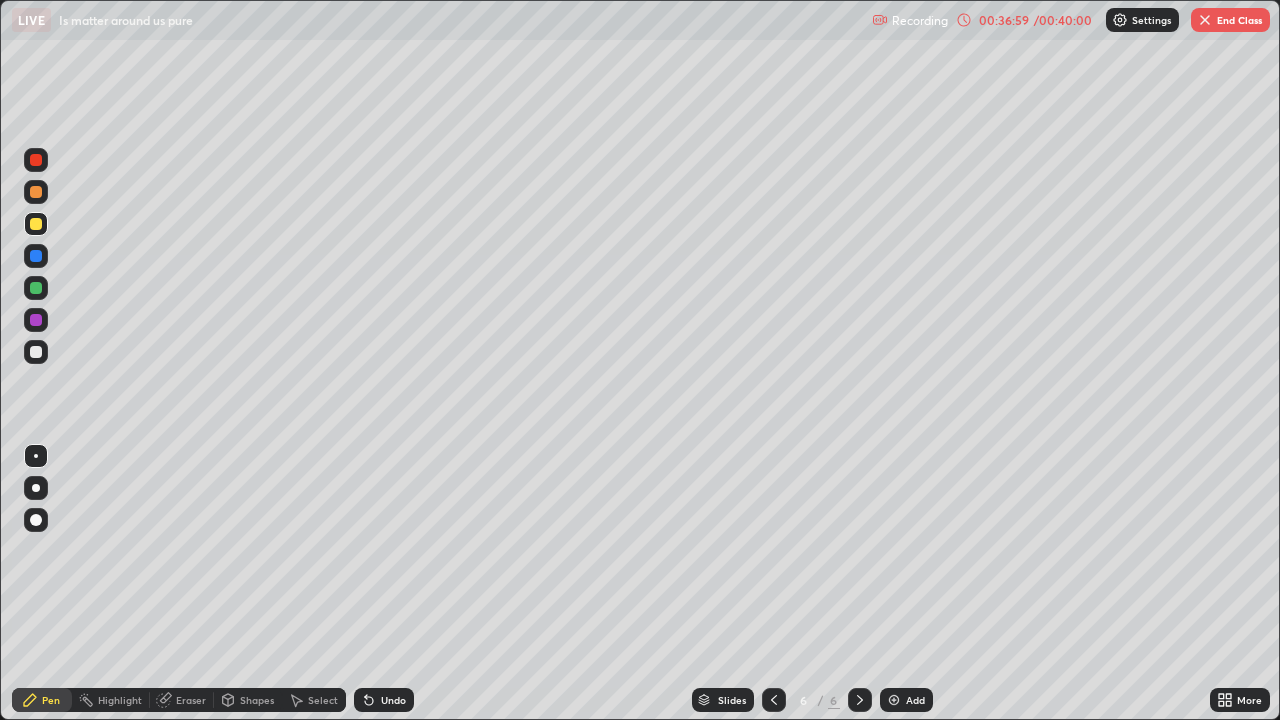 click at bounding box center (36, 288) 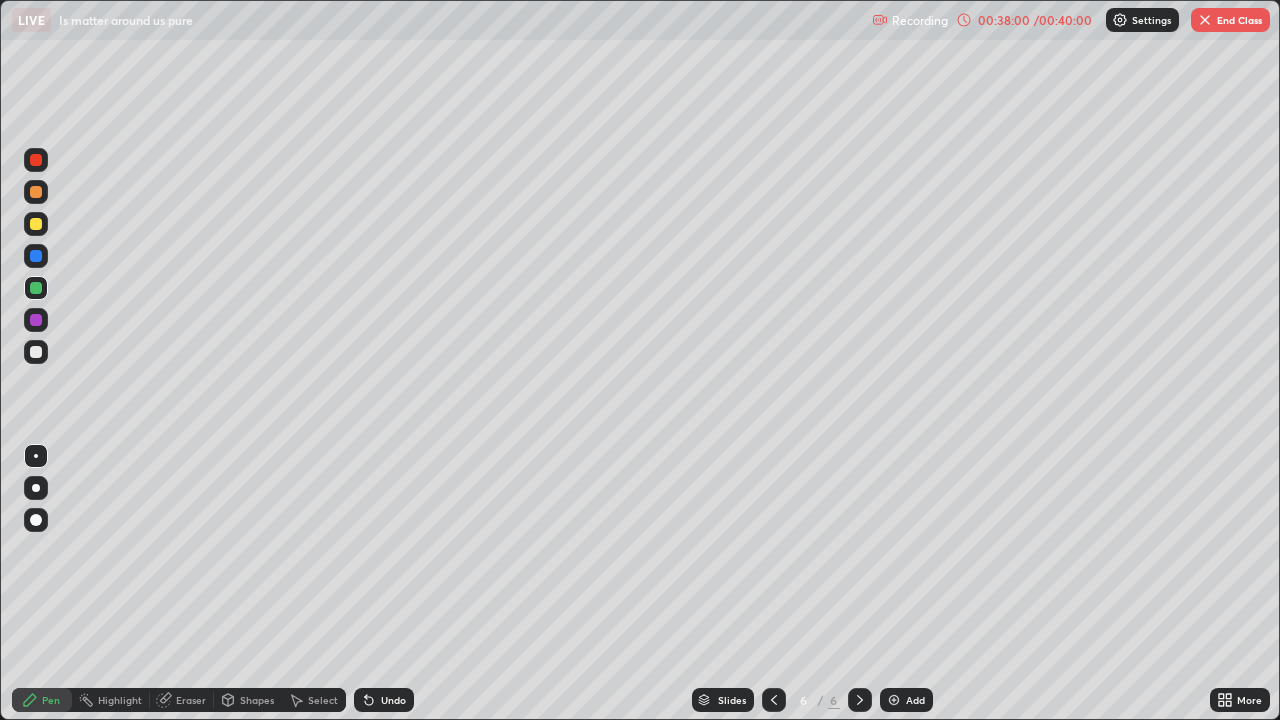 click at bounding box center (774, 700) 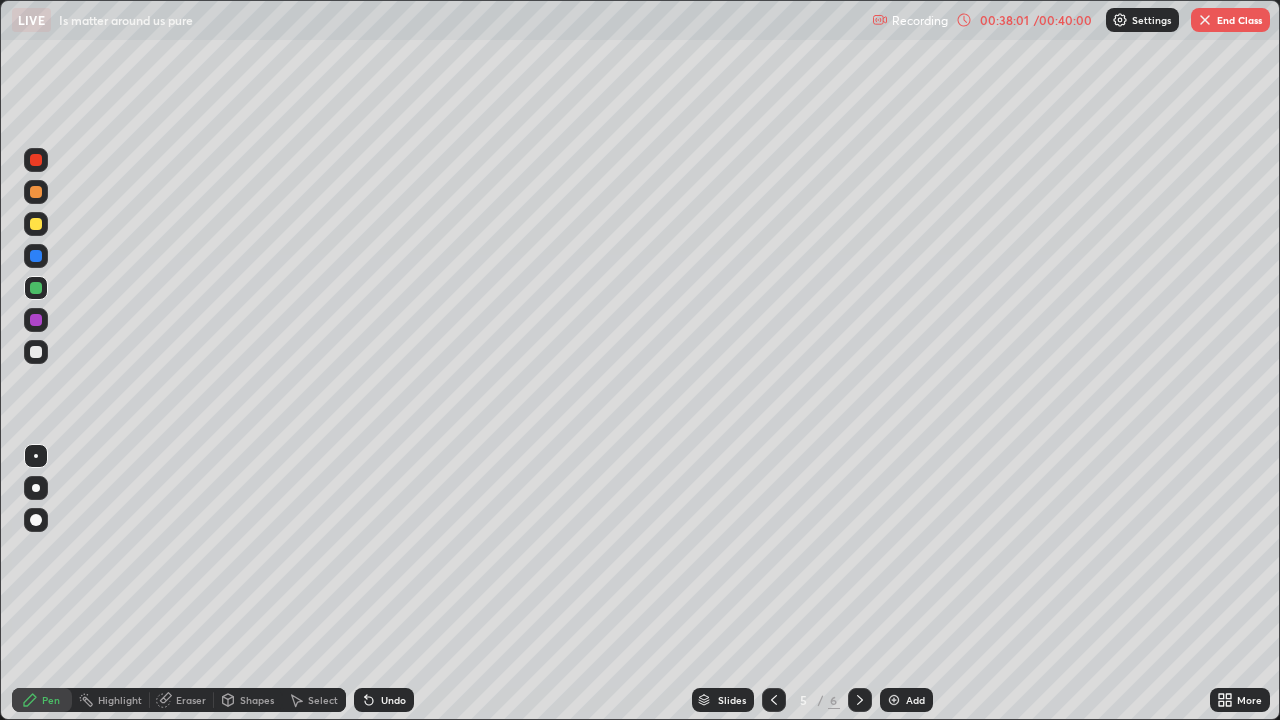 click 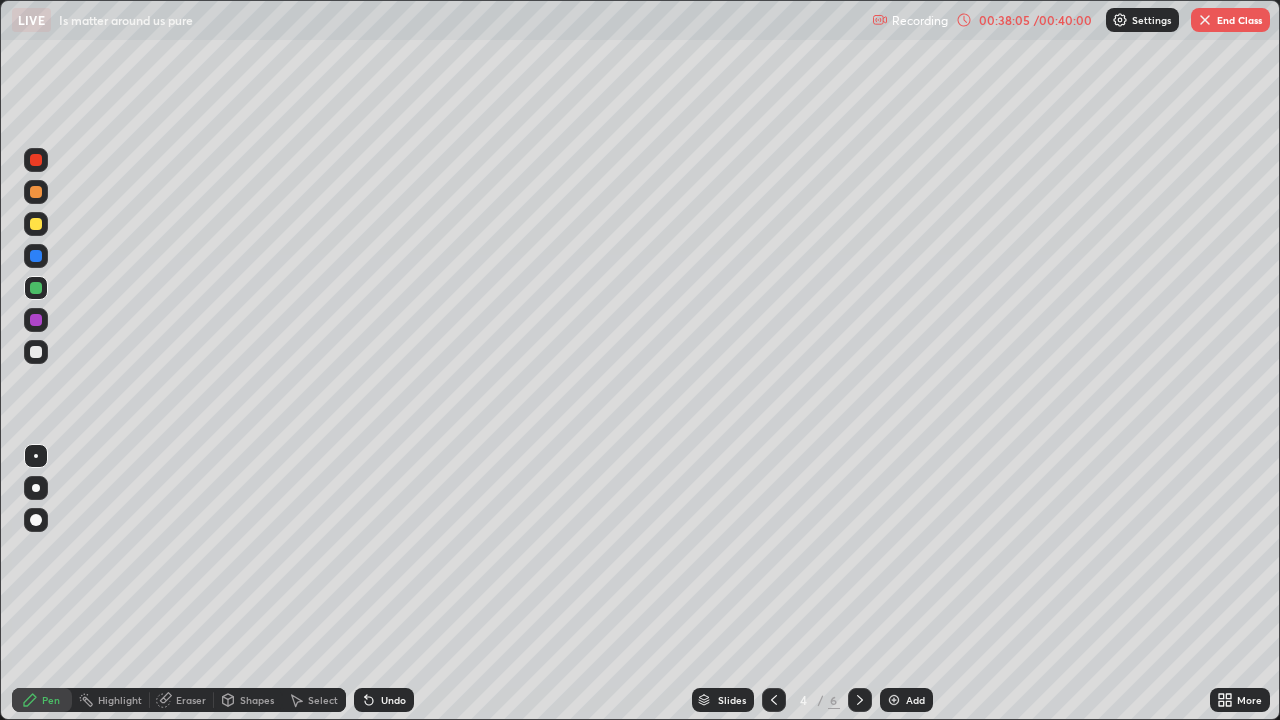 click at bounding box center [860, 700] 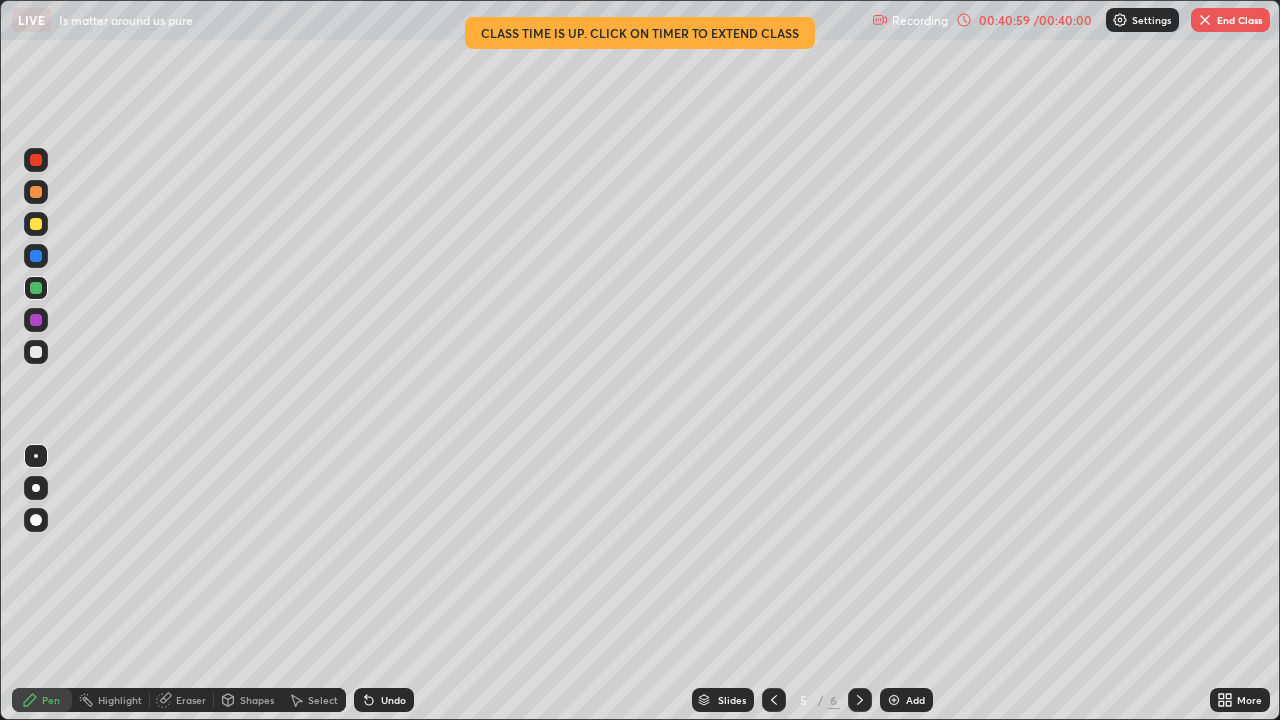 click 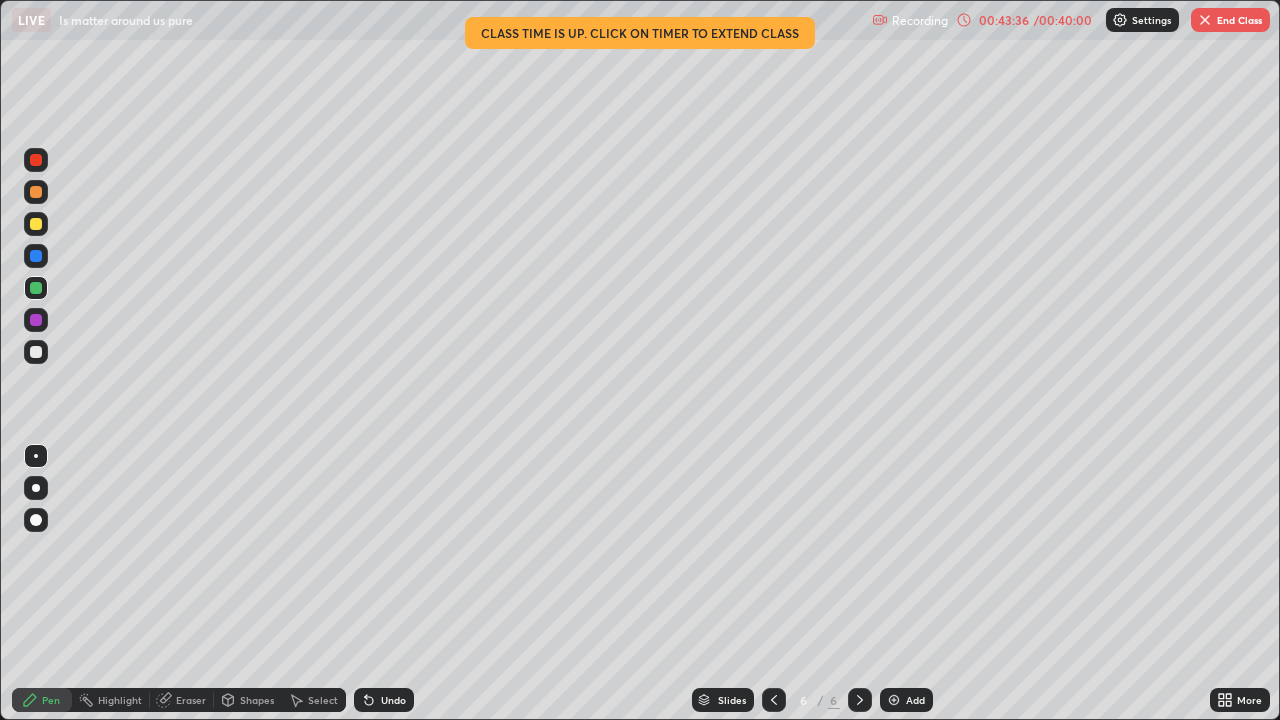 click on "End Class" at bounding box center [1230, 20] 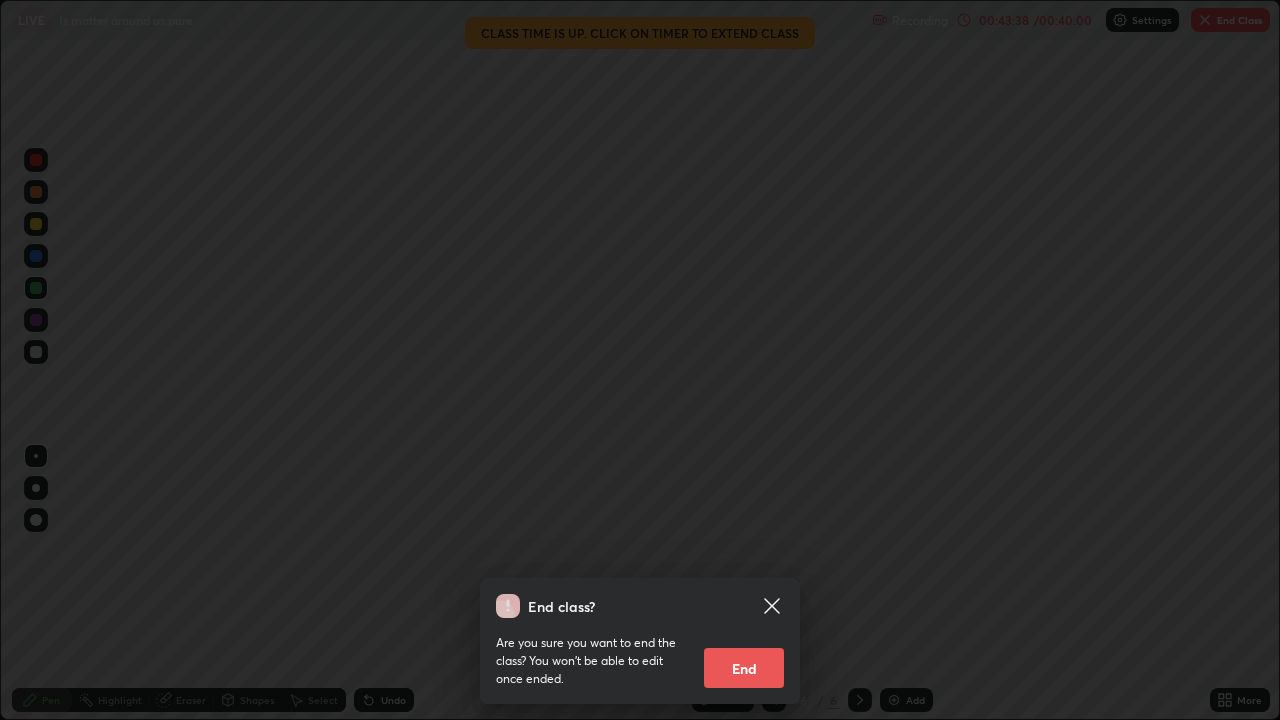 click on "End" at bounding box center (744, 668) 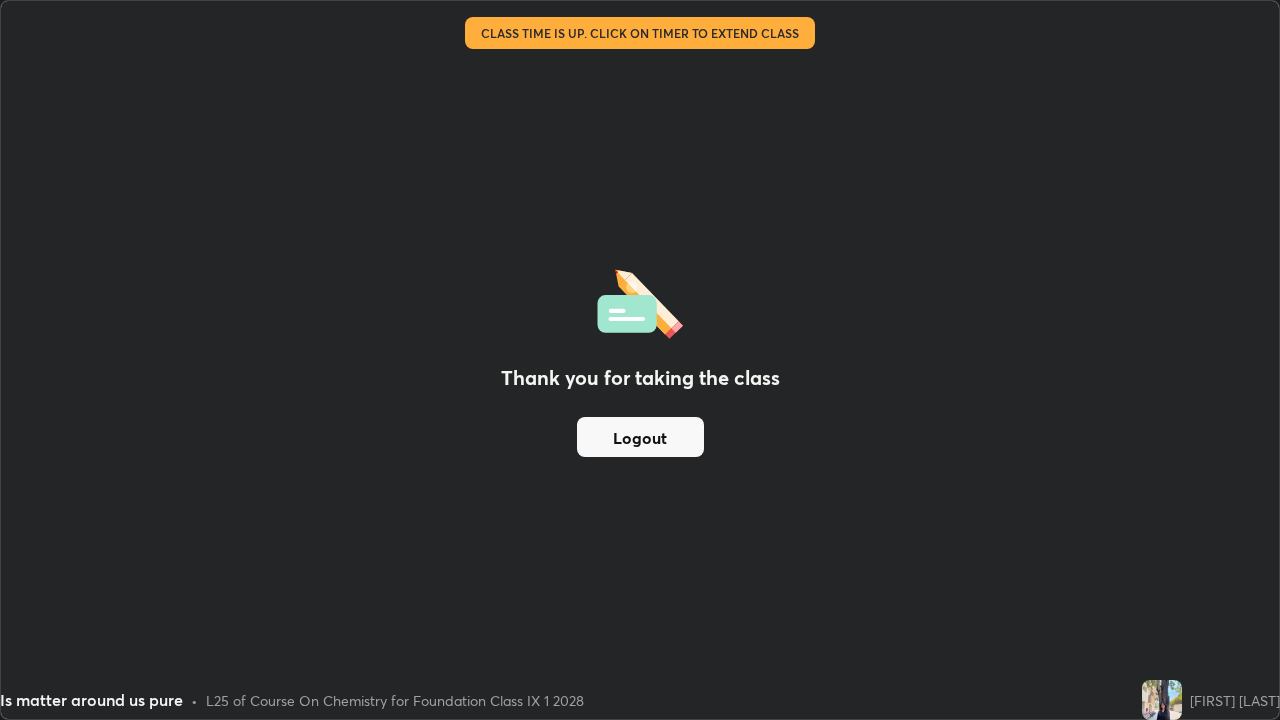 click on "Thank you for taking the class Logout" at bounding box center (640, 360) 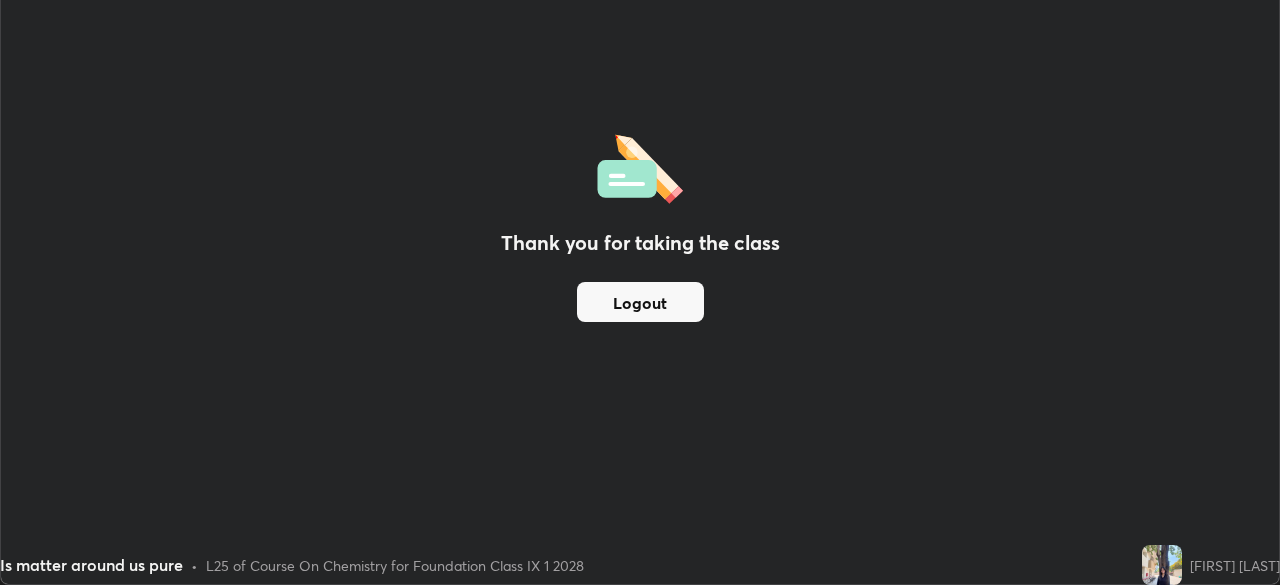 scroll, scrollTop: 585, scrollLeft: 1280, axis: both 